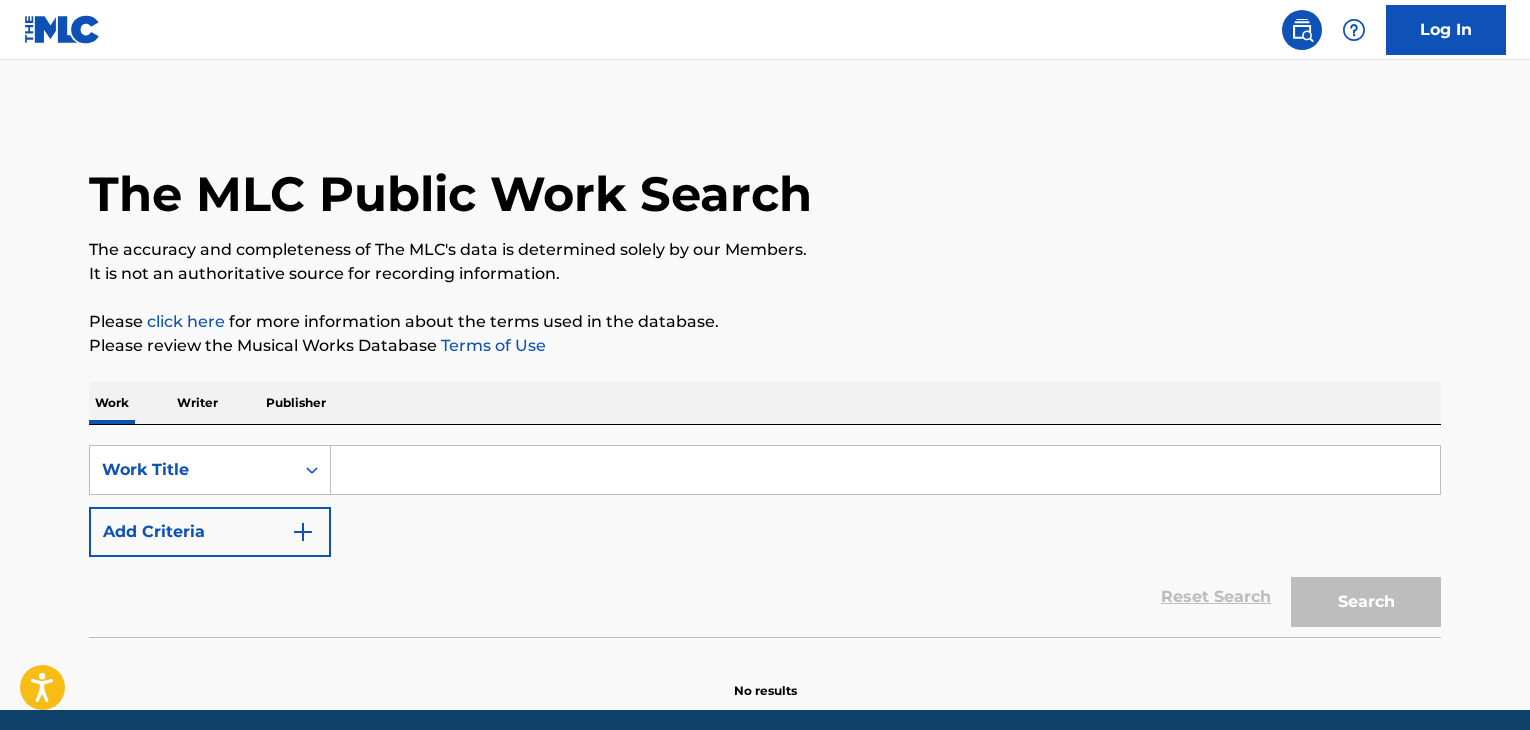 scroll, scrollTop: 0, scrollLeft: 0, axis: both 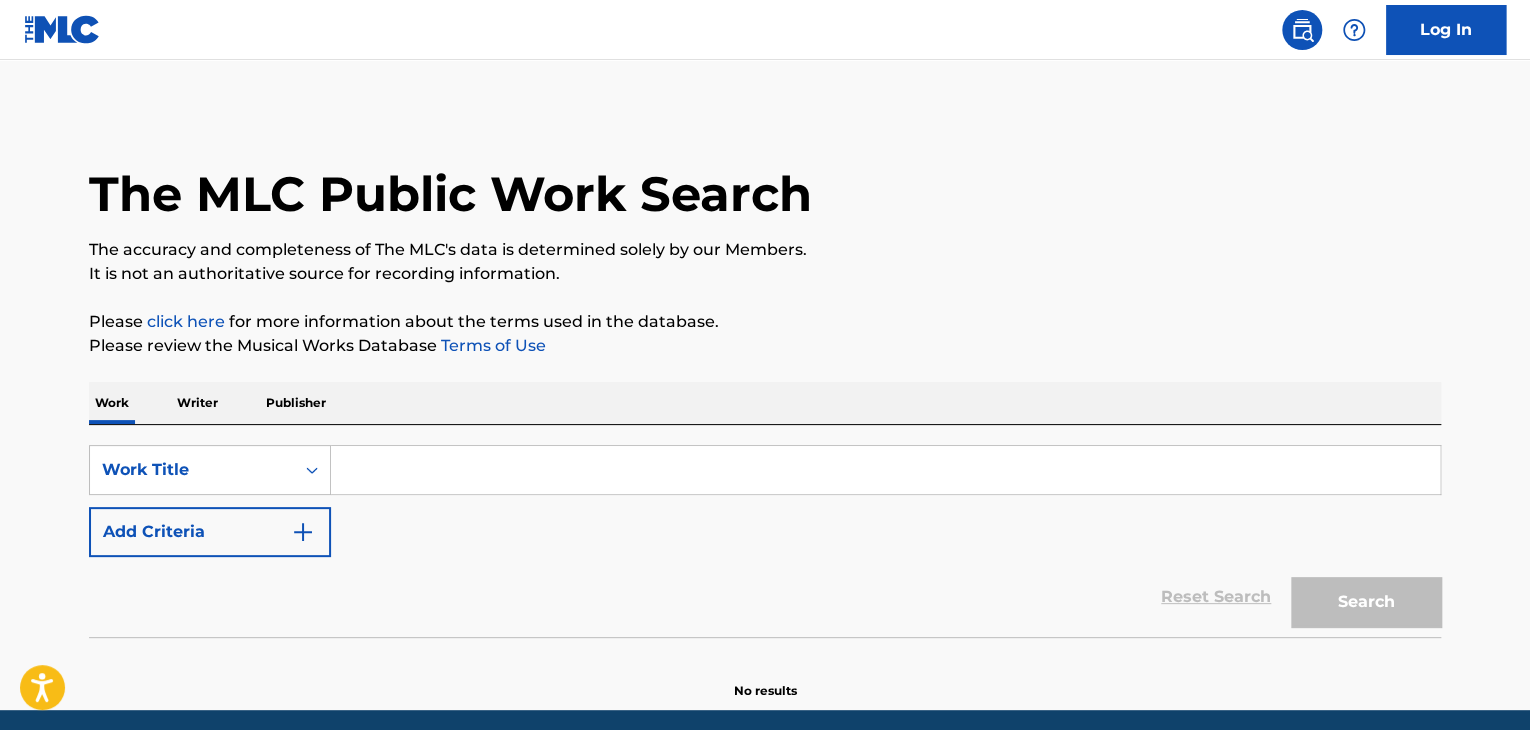click at bounding box center [885, 470] 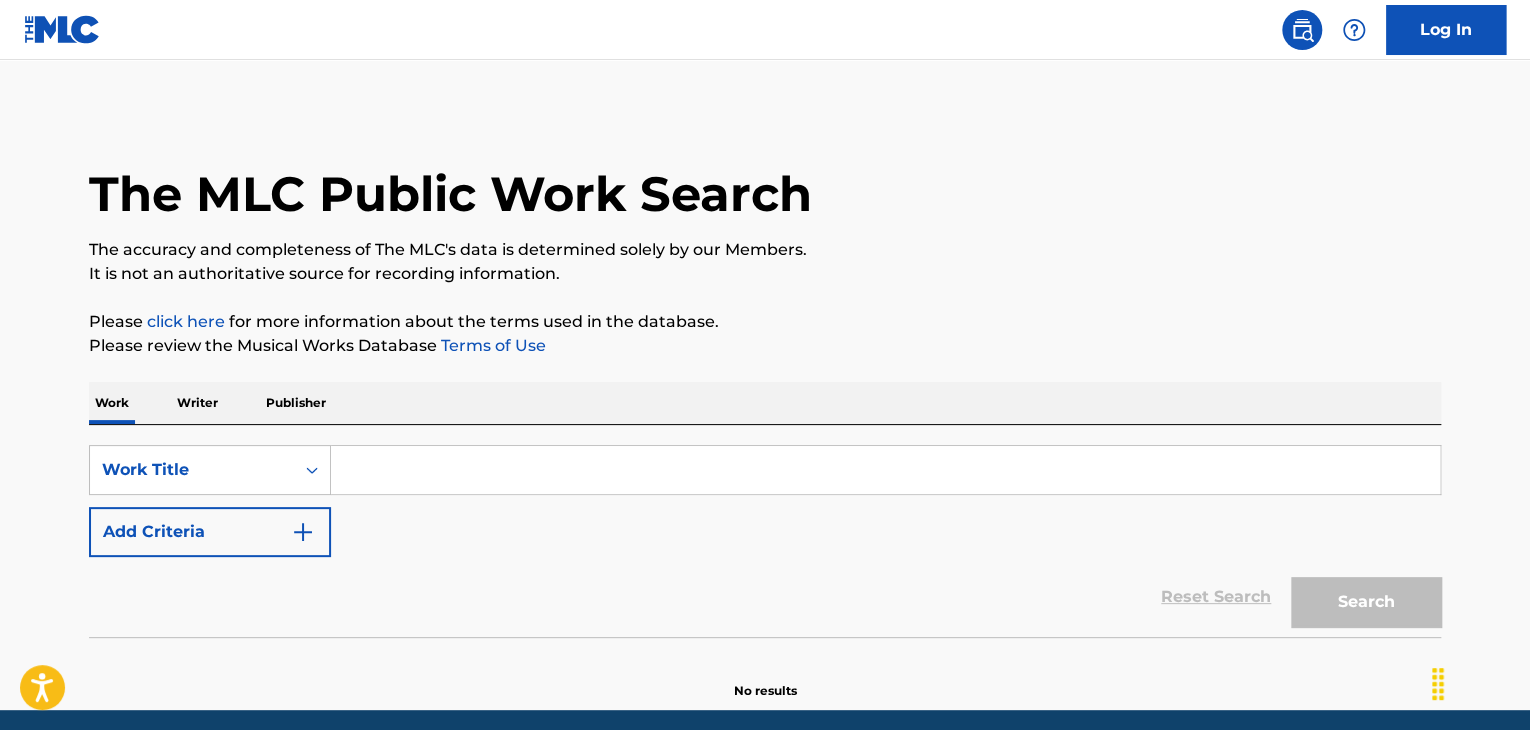 paste on "Bailalo Rocky" 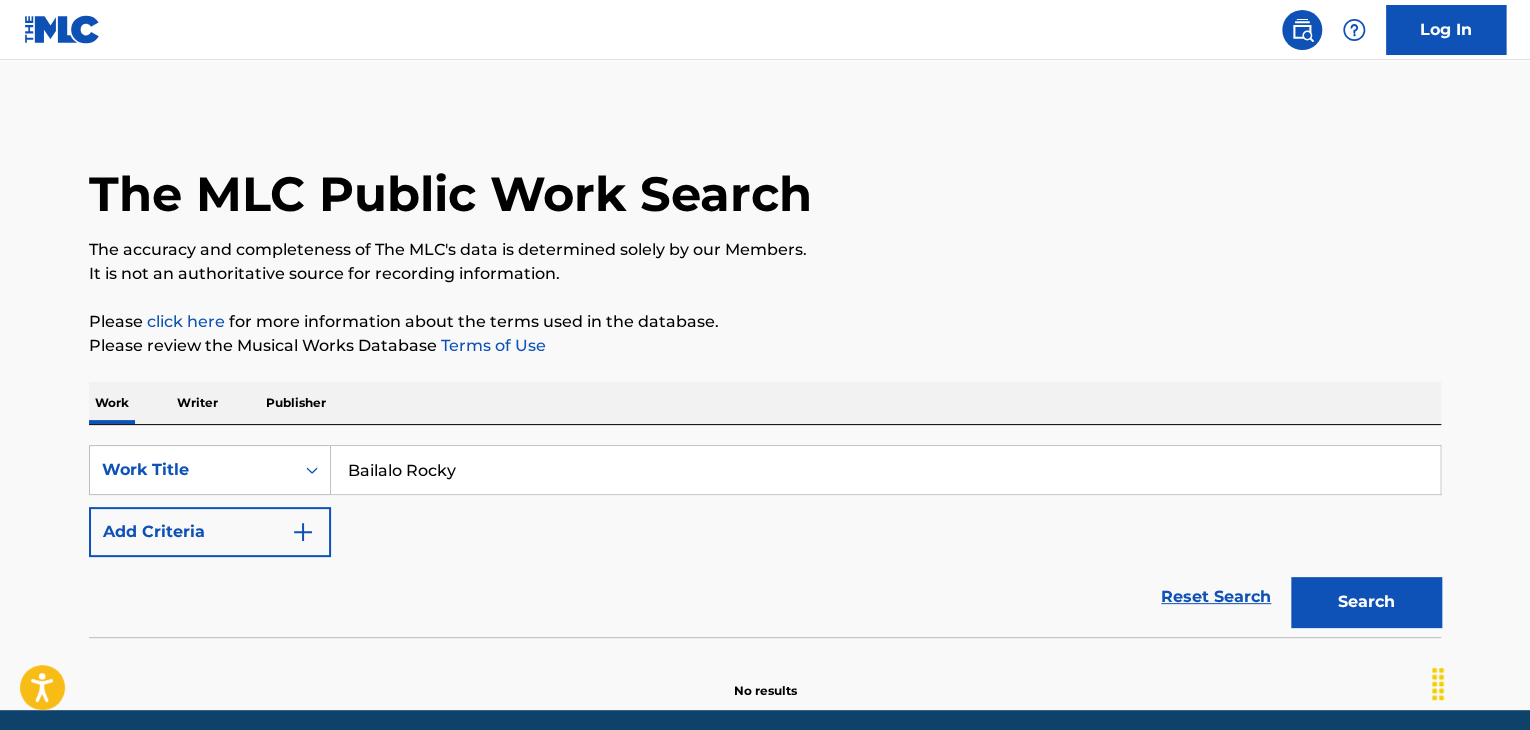 type on "Bailalo Rocky" 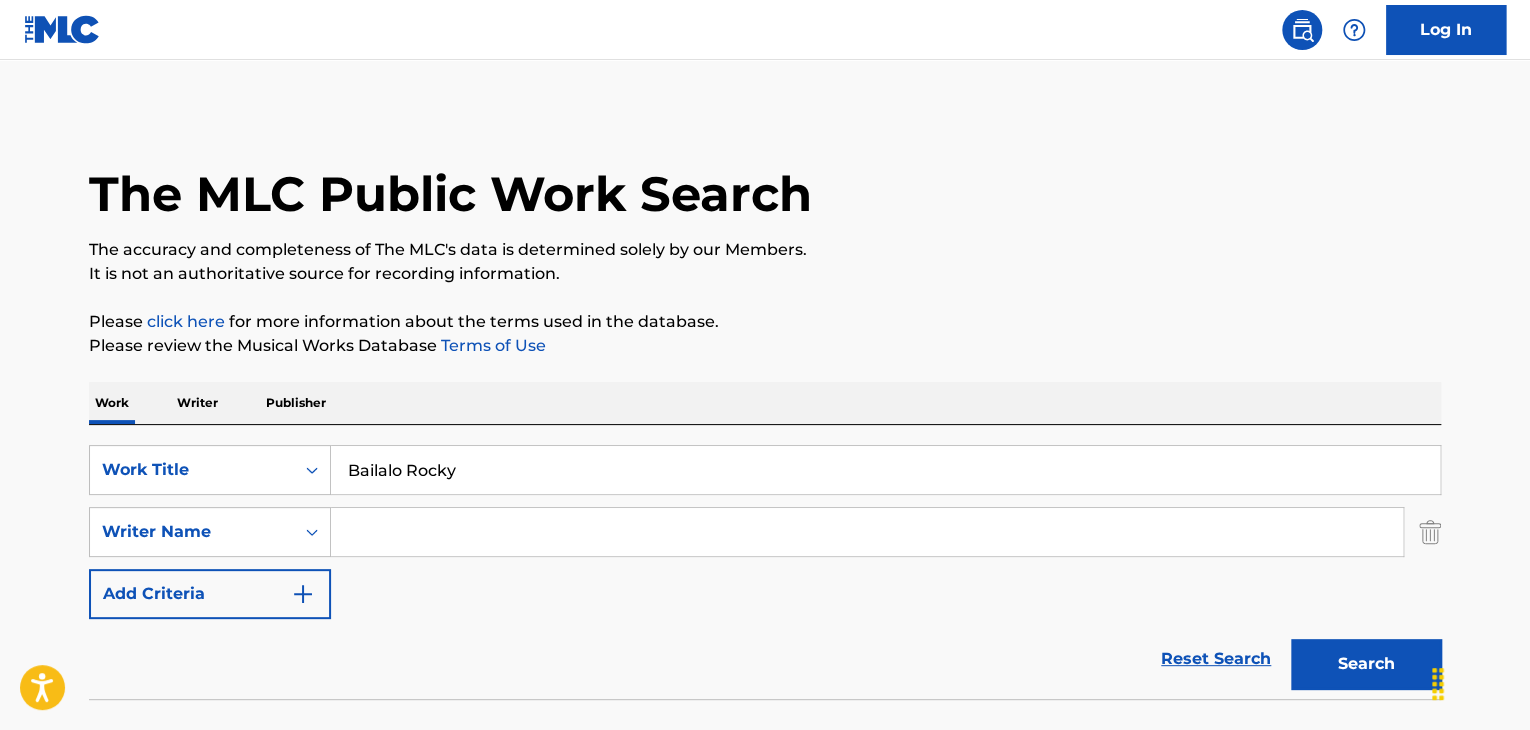 click at bounding box center [867, 532] 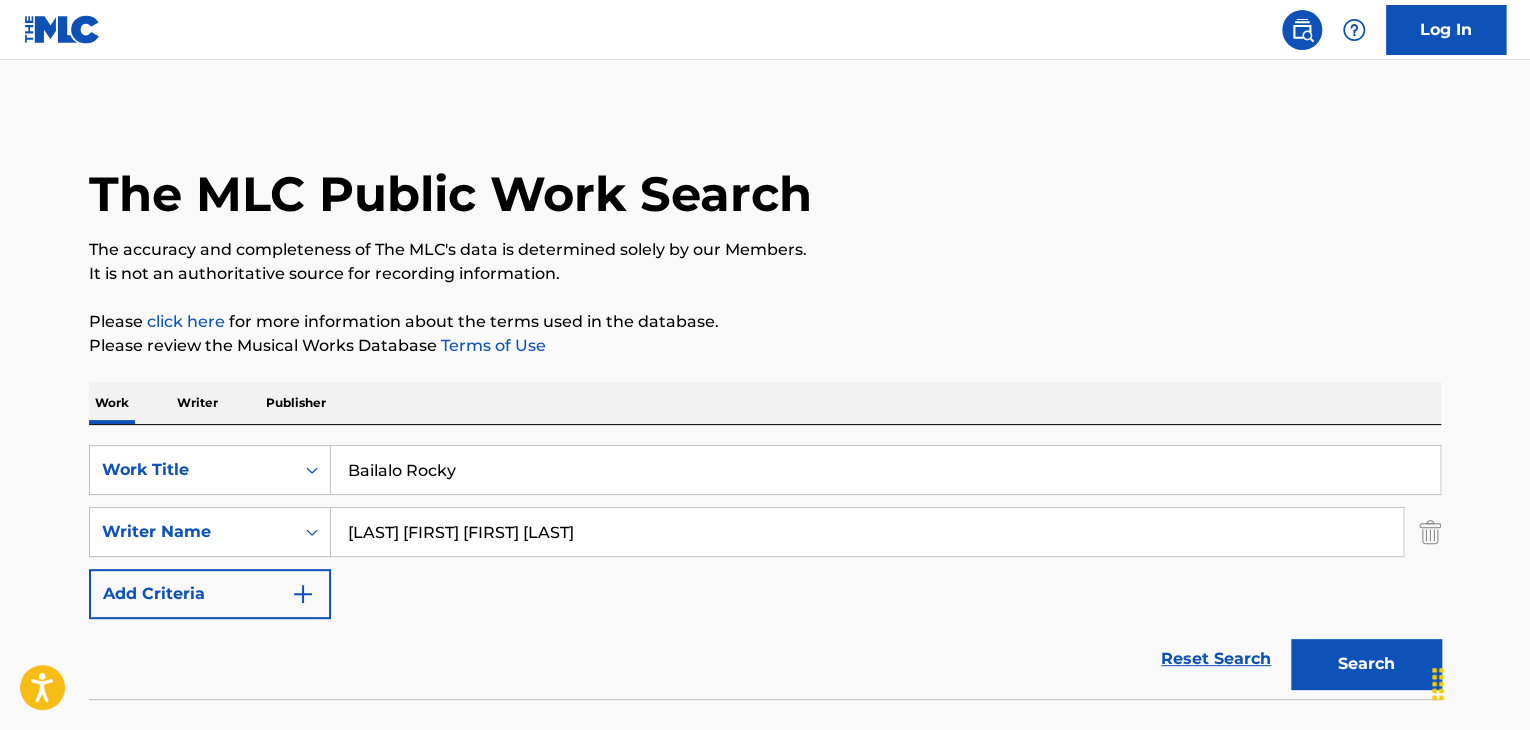 drag, startPoint x: 1046, startPoint y: 312, endPoint x: 1064, endPoint y: 333, distance: 27.658634 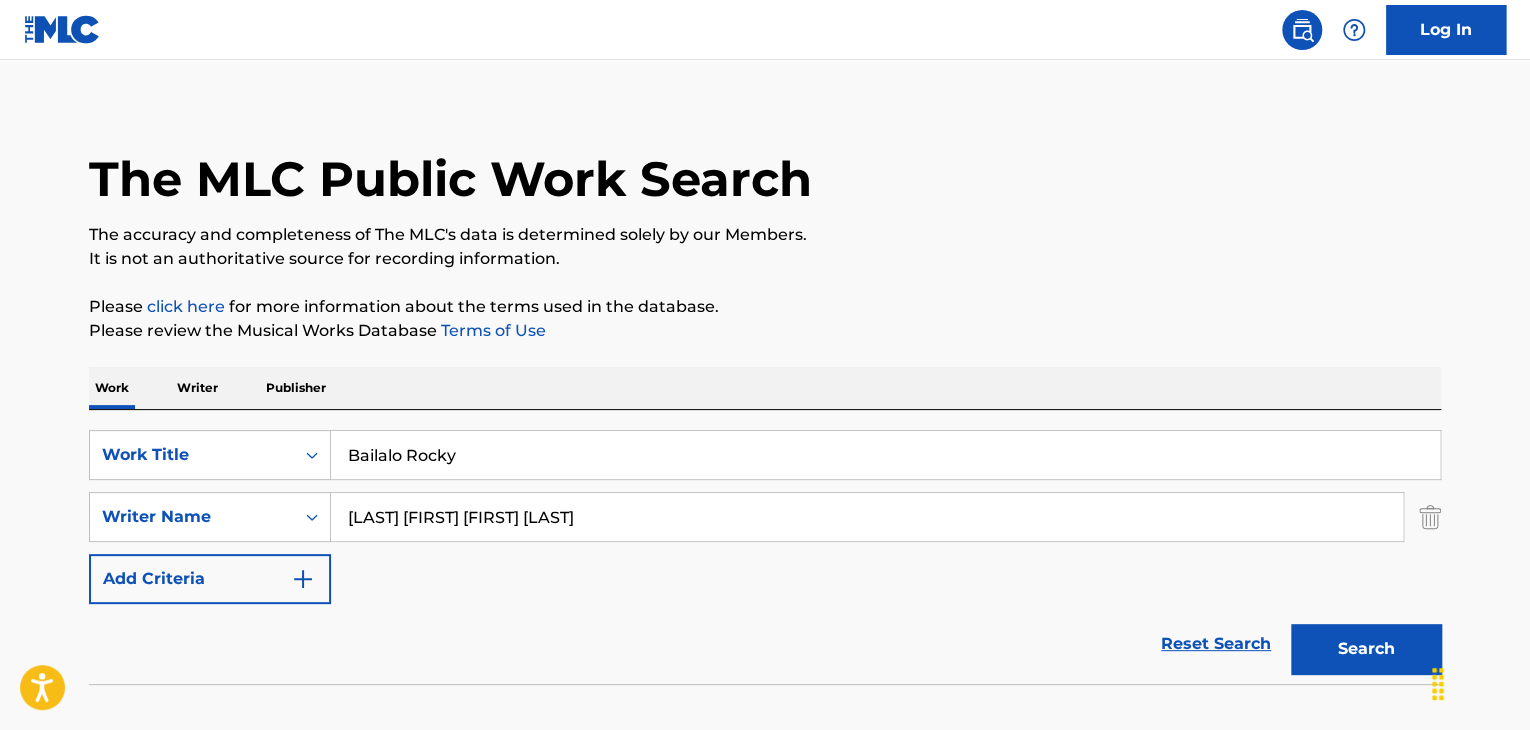 scroll, scrollTop: 138, scrollLeft: 0, axis: vertical 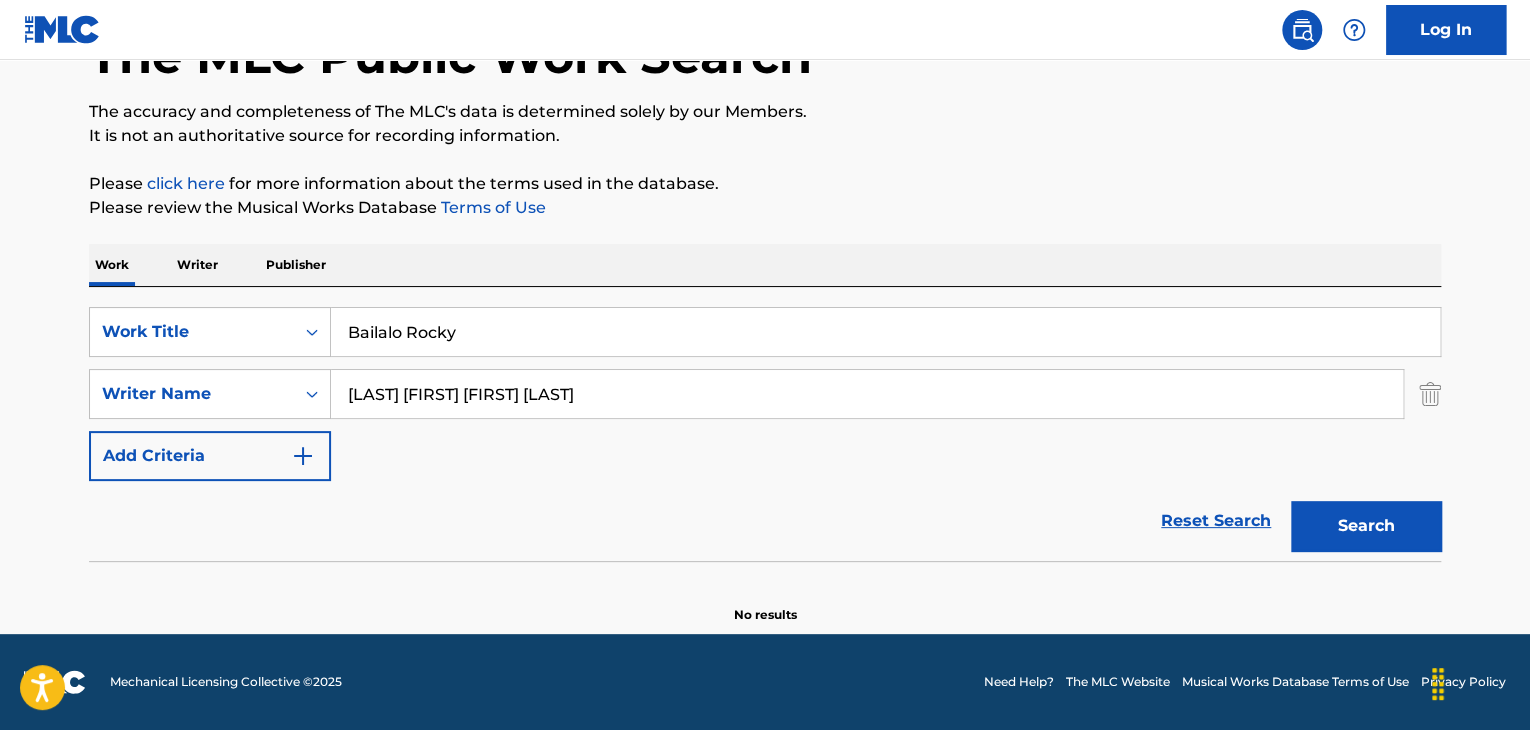 click on "[LAST] [FIRST] [FIRST] [LAST]" at bounding box center [867, 394] 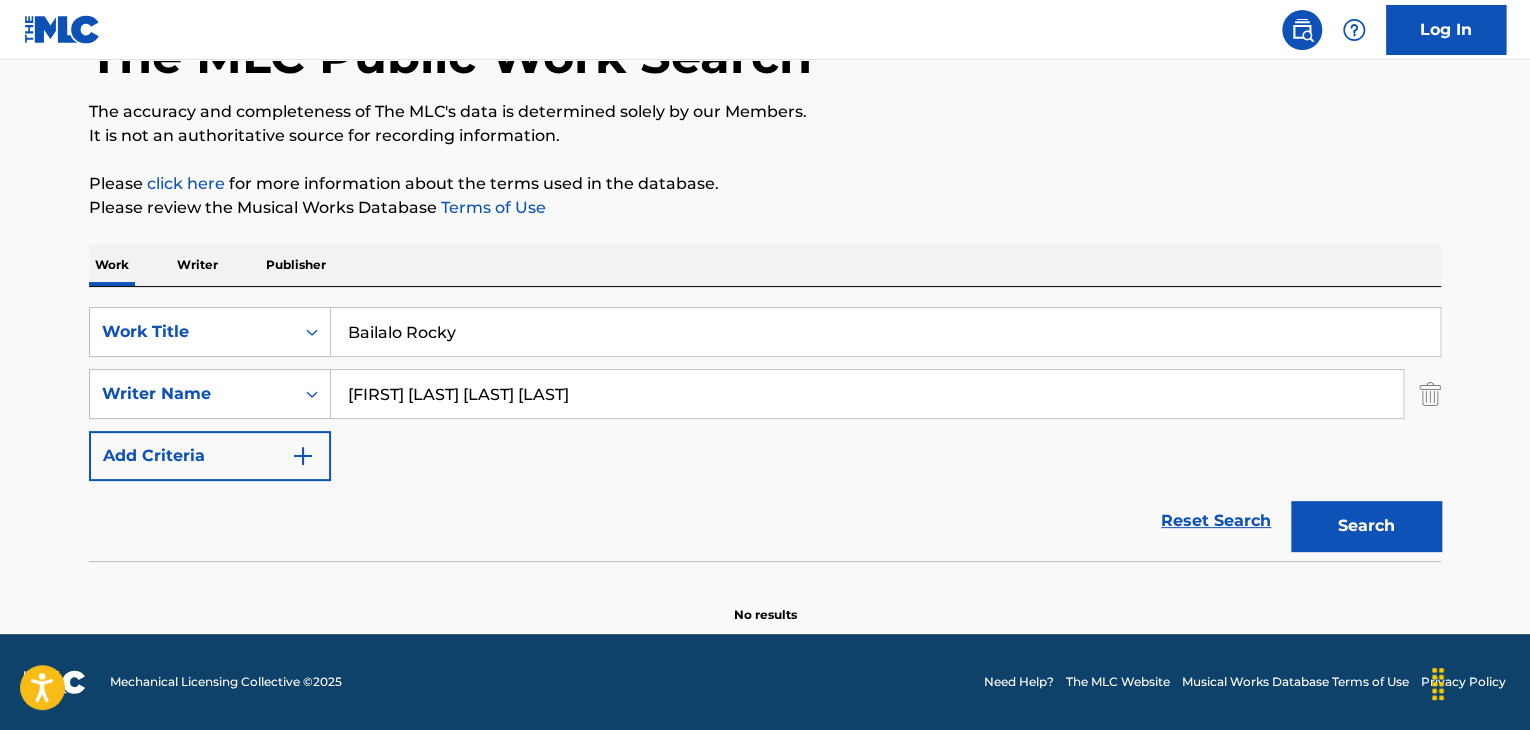 type on "[FIRST] [LAST] [LAST] [LAST]" 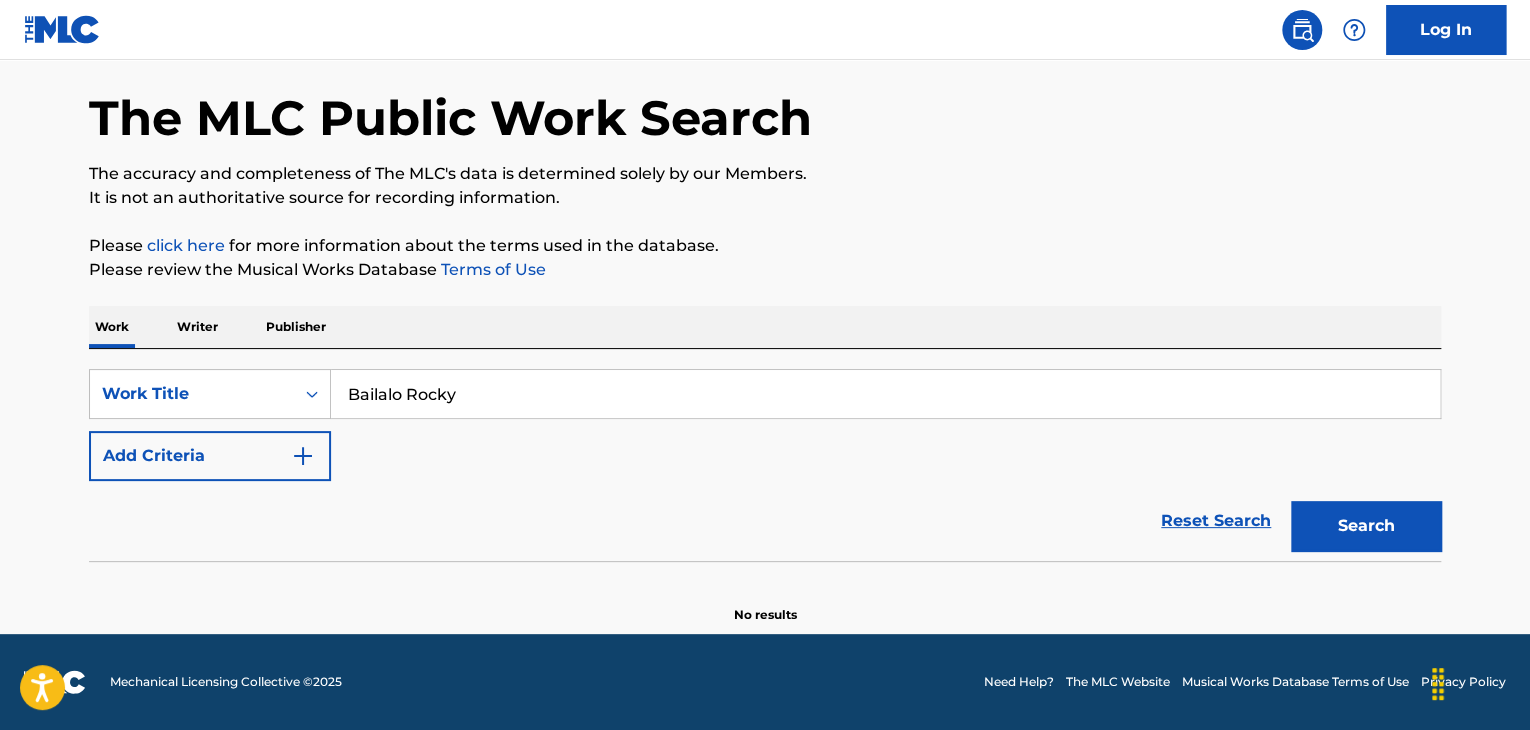click on "Search" at bounding box center [1366, 526] 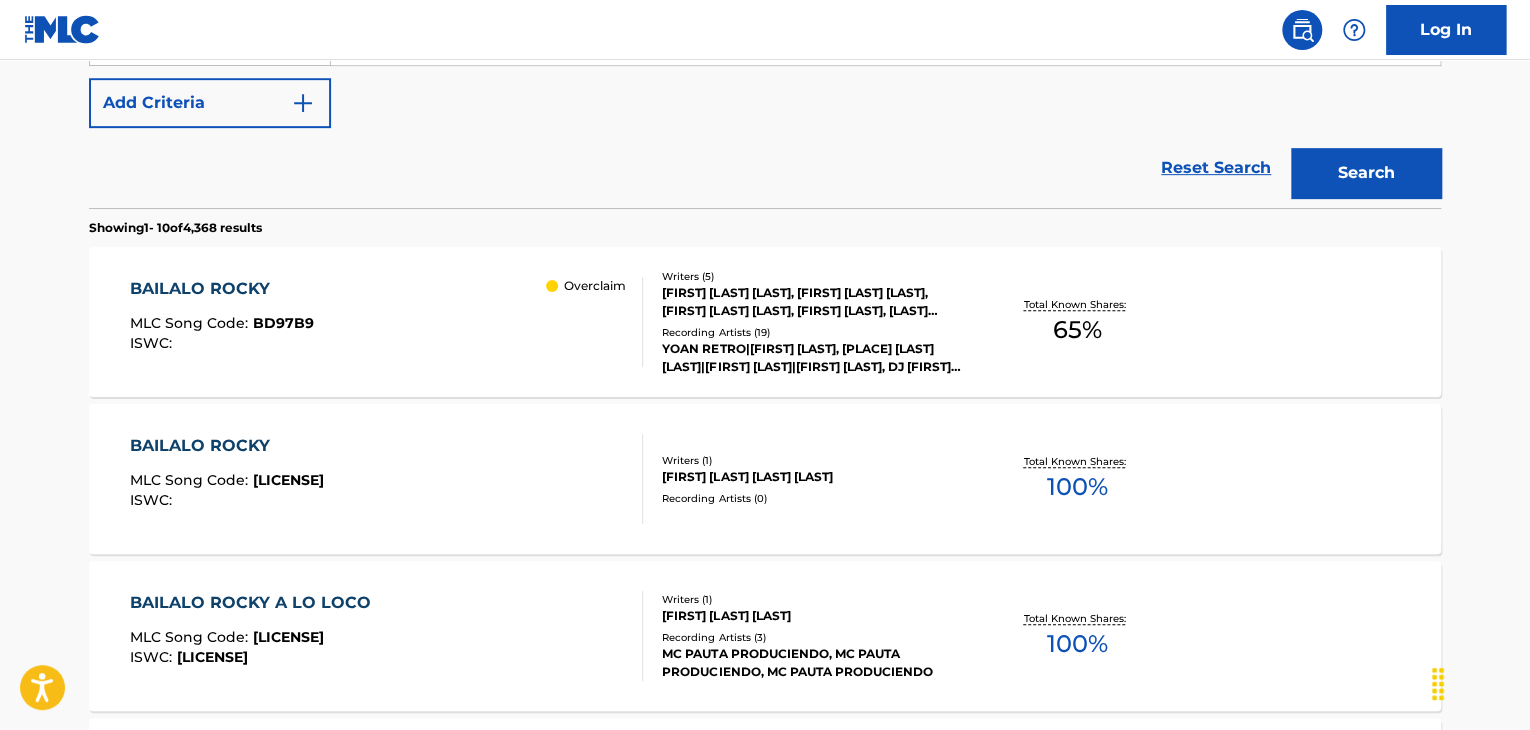 scroll, scrollTop: 576, scrollLeft: 0, axis: vertical 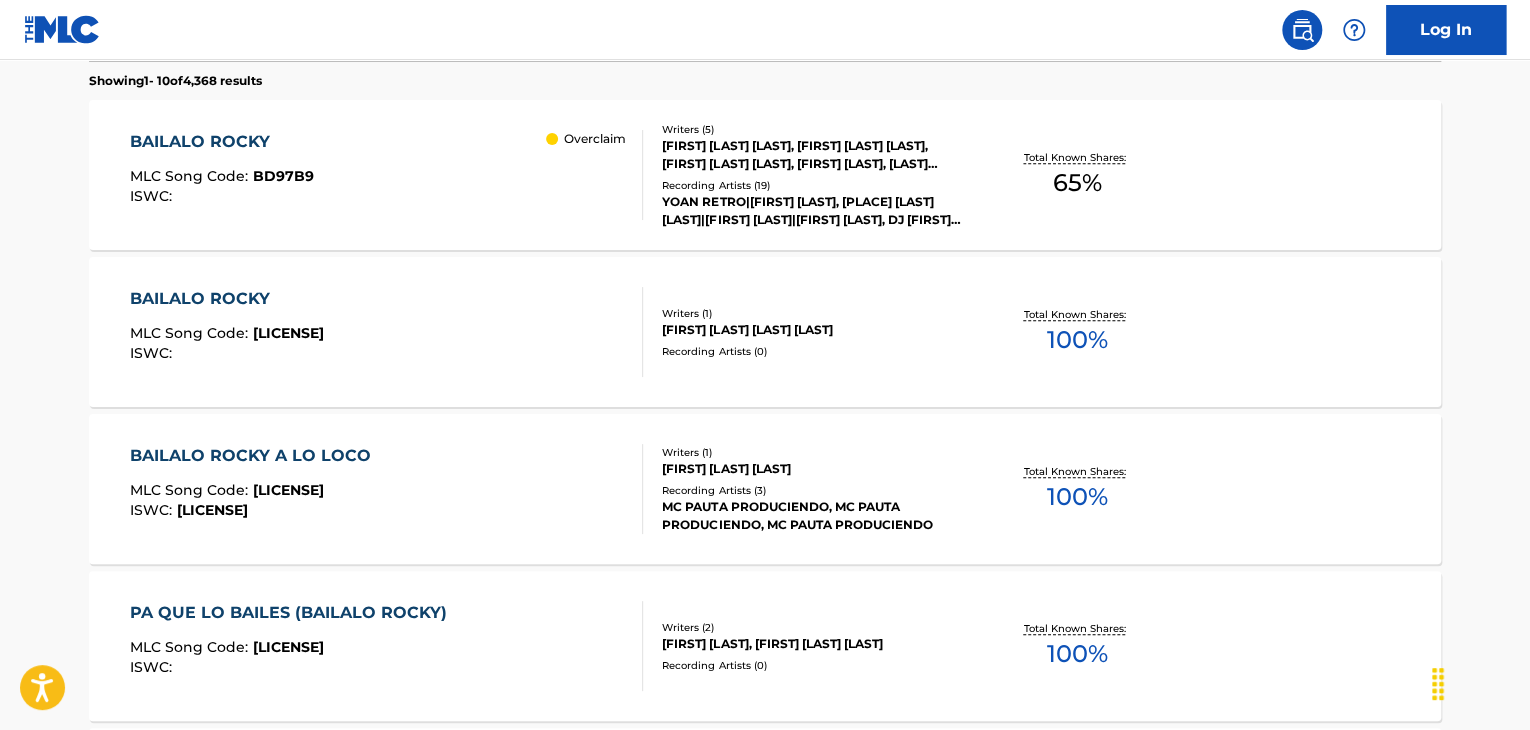 click on "Overclaim" at bounding box center (594, 175) 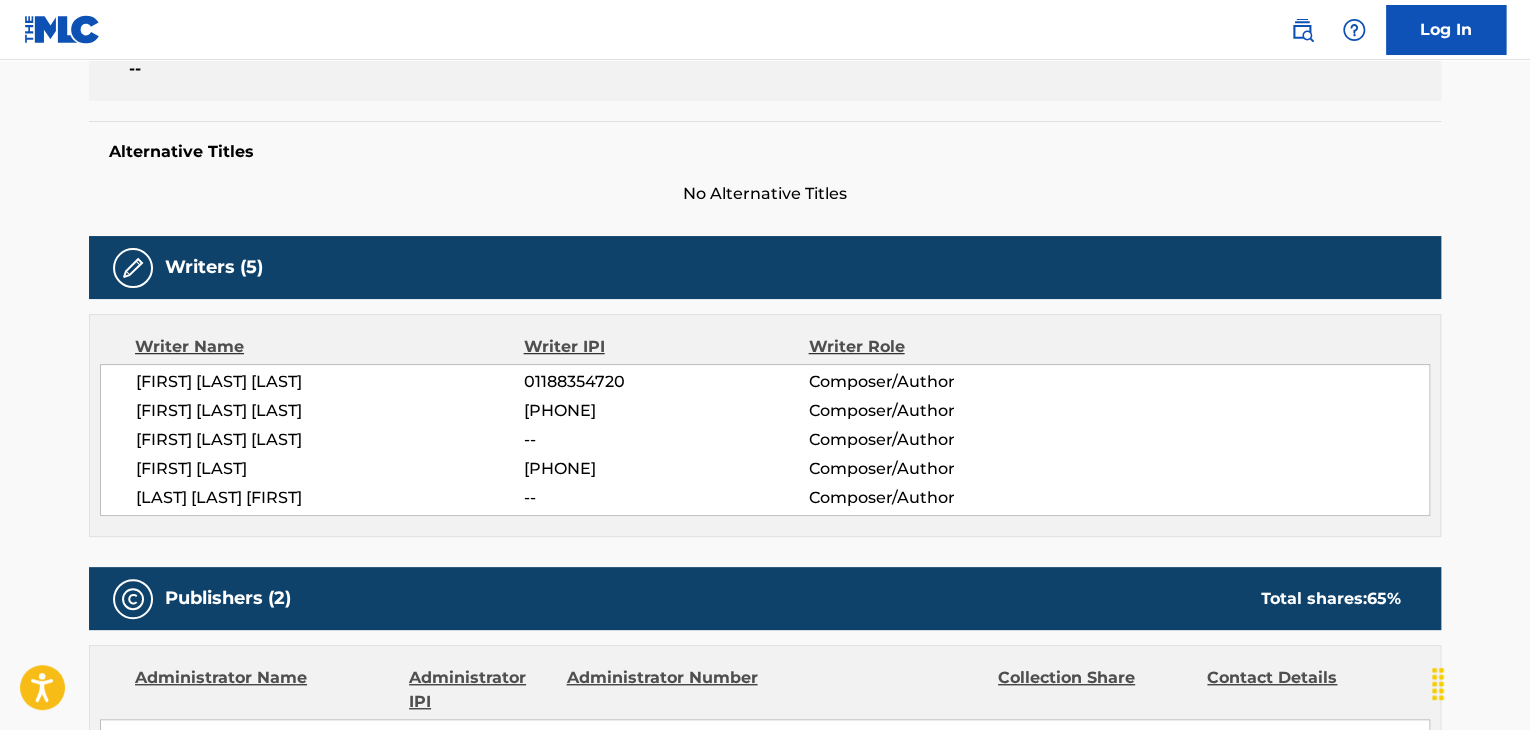 scroll, scrollTop: 500, scrollLeft: 0, axis: vertical 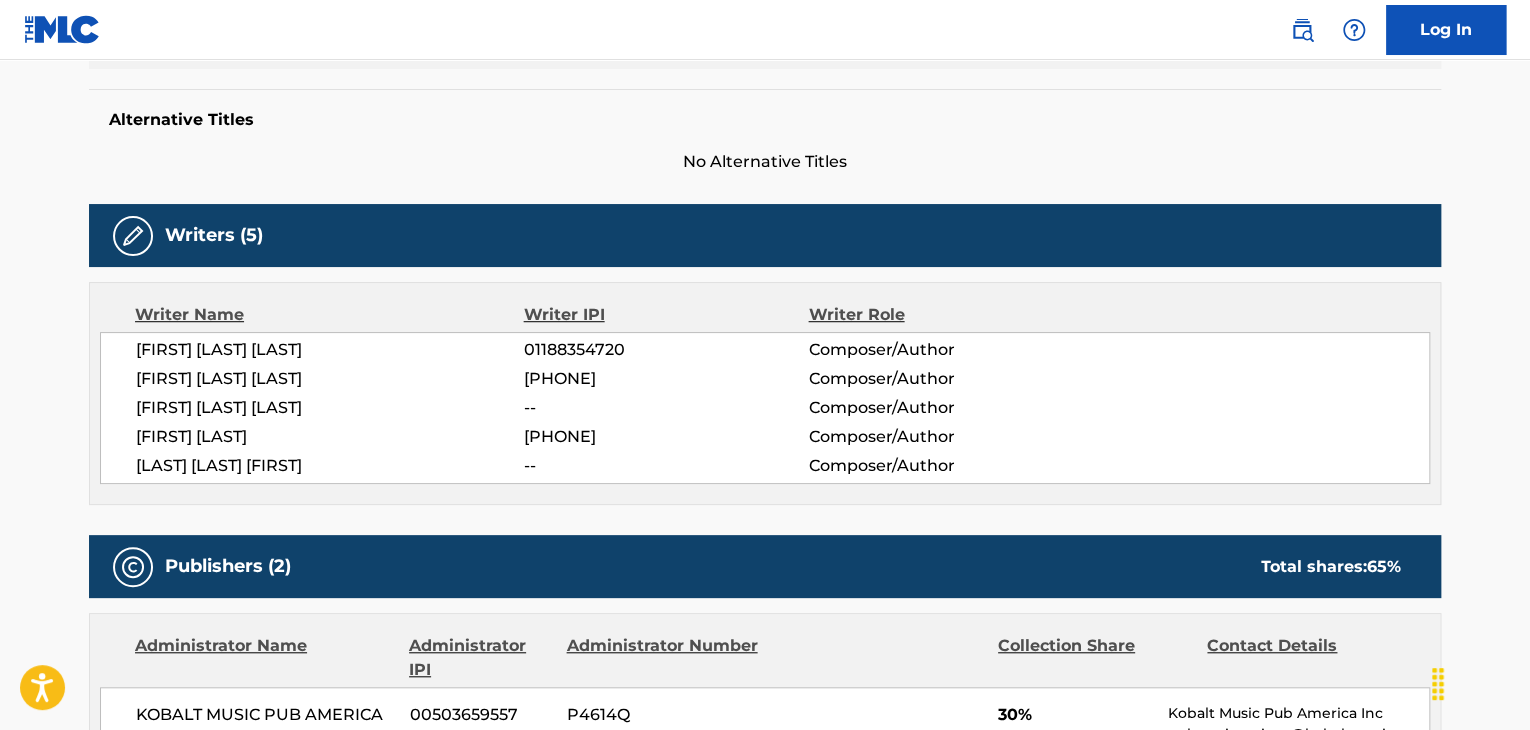 click on "[FIRST] [LAST] [LAST] [PHONE] Composer/Author [FIRST] [LAST] [LAST] Composer/Author [FIRST] [LAST] [LAST] -- Composer/Author [FIRST] [LAST] [PHONE] Composer/Author [LAST] [LAST] [FIRST] -- Composer/Author" at bounding box center (765, 408) 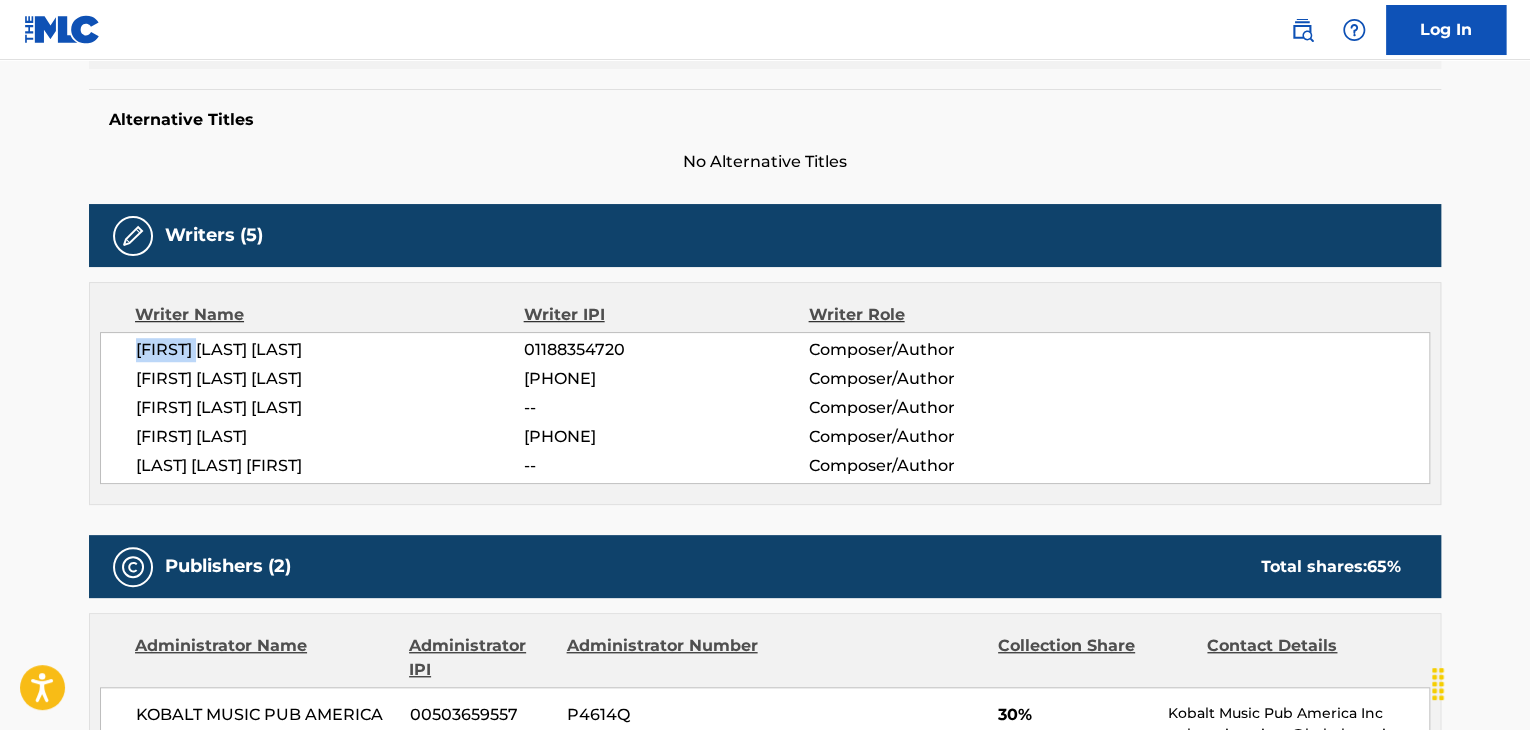 click on "[FIRST] [LAST] [LAST] [PHONE] Composer/Author [FIRST] [LAST] [LAST] Composer/Author [FIRST] [LAST] [LAST] -- Composer/Author [FIRST] [LAST] [PHONE] Composer/Author [LAST] [LAST] [FIRST] -- Composer/Author" at bounding box center [765, 408] 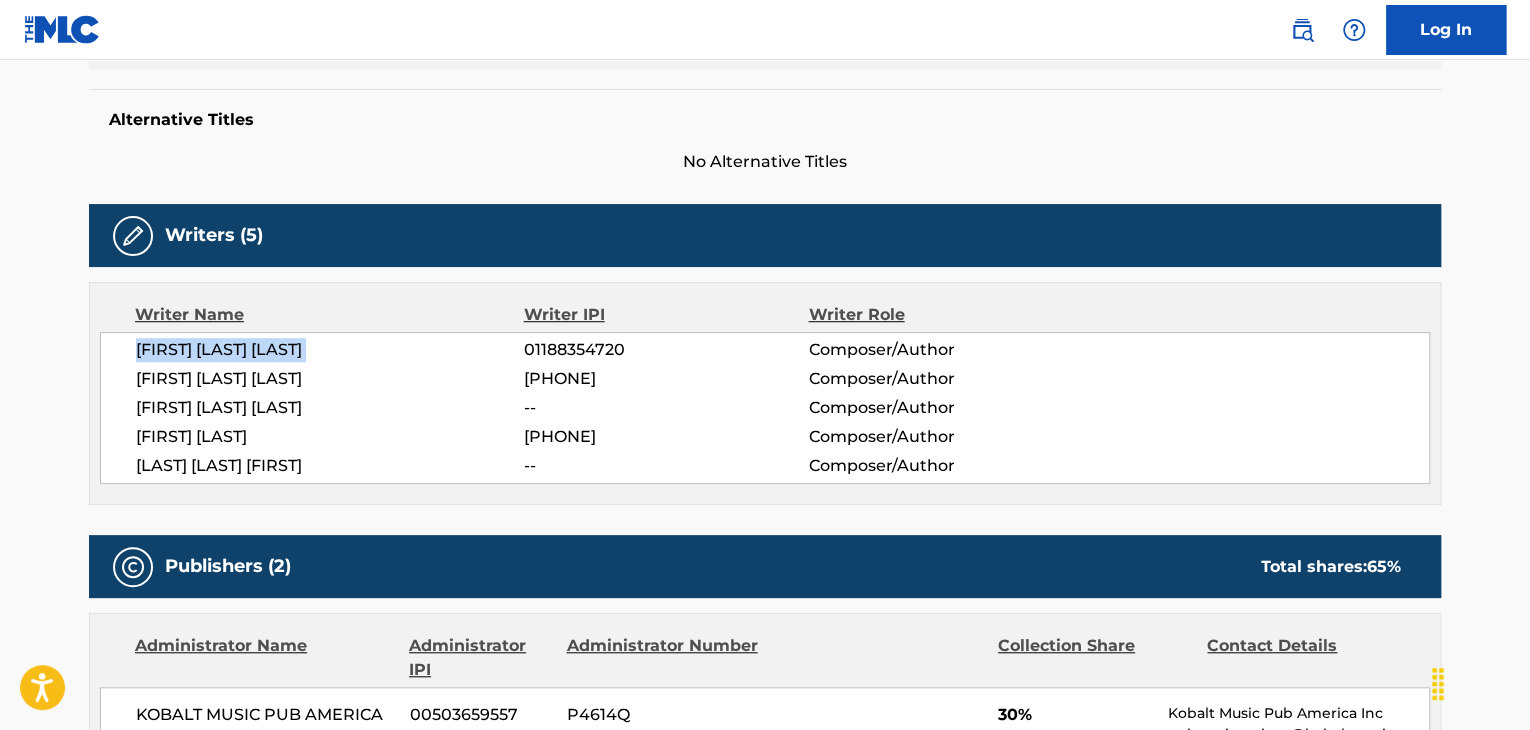 click on "[FIRST] [LAST] [LAST] [PHONE] Composer/Author [FIRST] [LAST] [LAST] Composer/Author [FIRST] [LAST] [LAST] -- Composer/Author [FIRST] [LAST] [PHONE] Composer/Author [LAST] [LAST] [FIRST] -- Composer/Author" at bounding box center [765, 408] 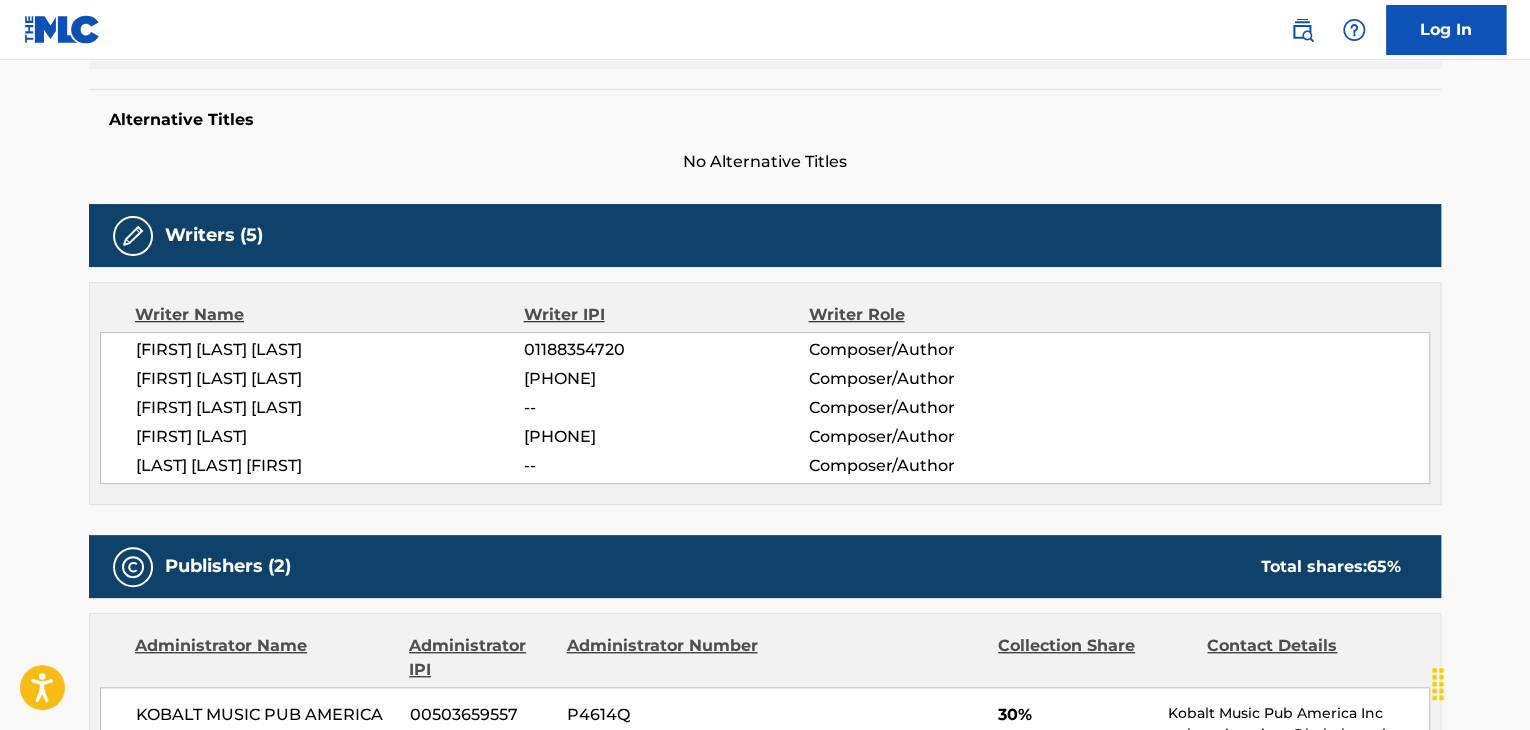 click on "01188354720" at bounding box center (666, 350) 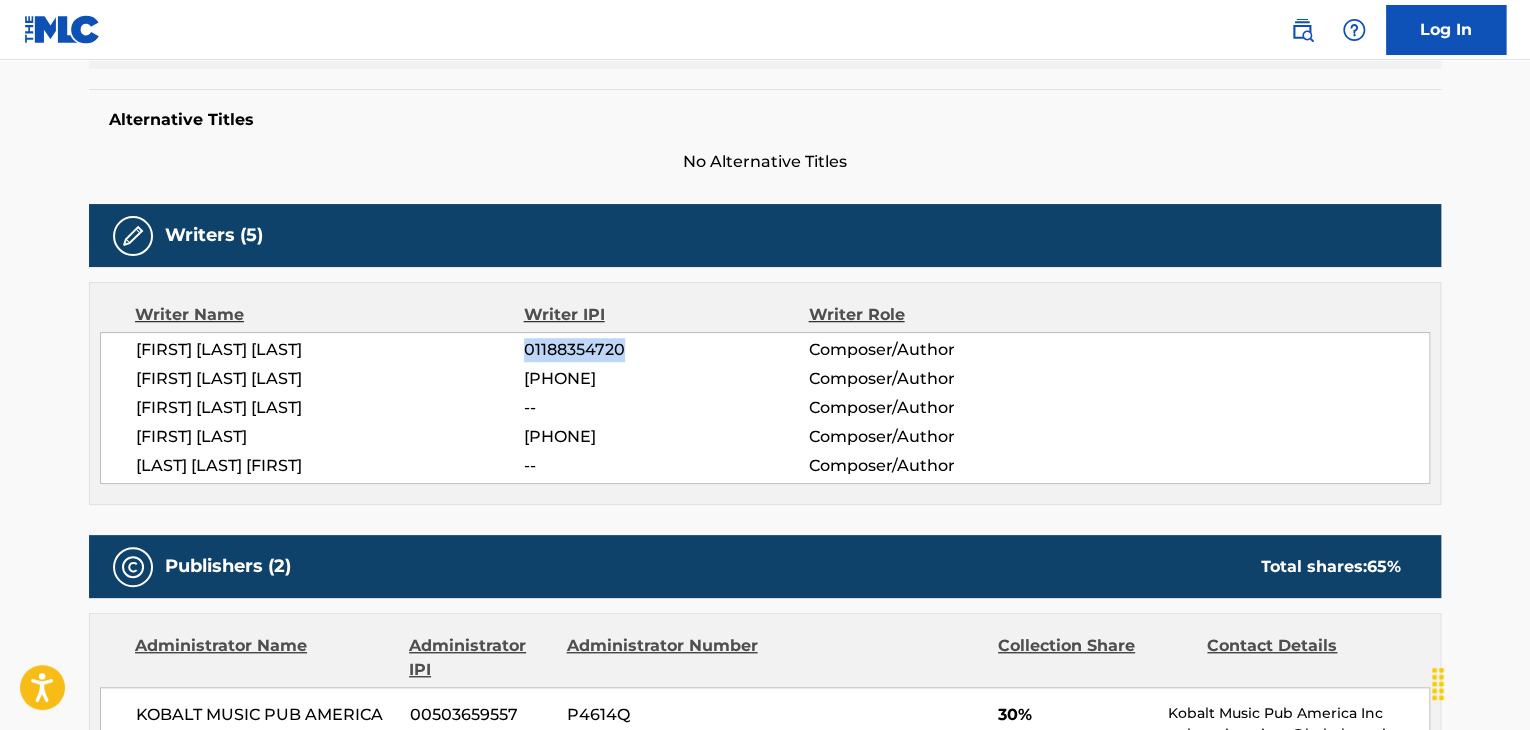 click on "01188354720" at bounding box center (666, 350) 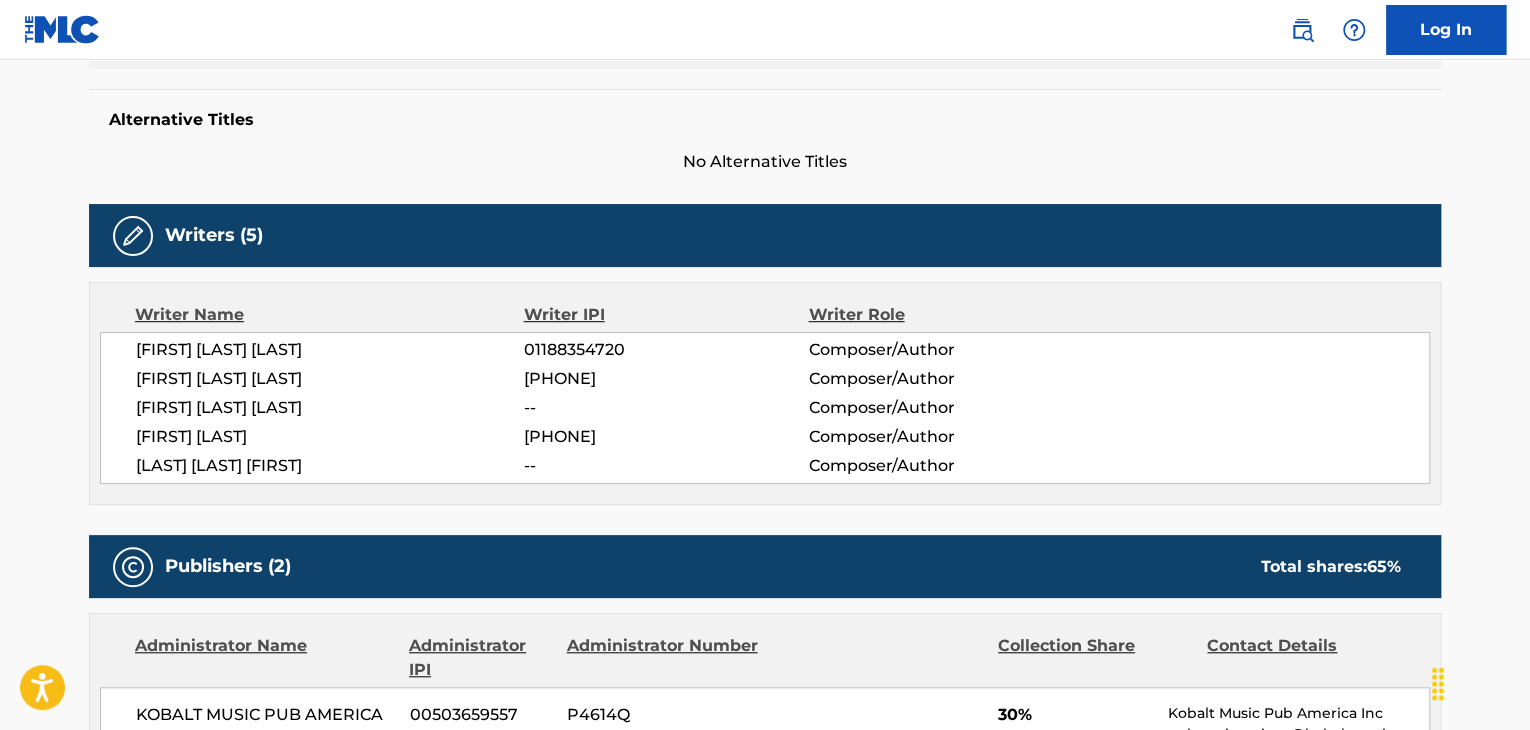 click on "[FIRST] [LAST] [LAST]" at bounding box center [330, 379] 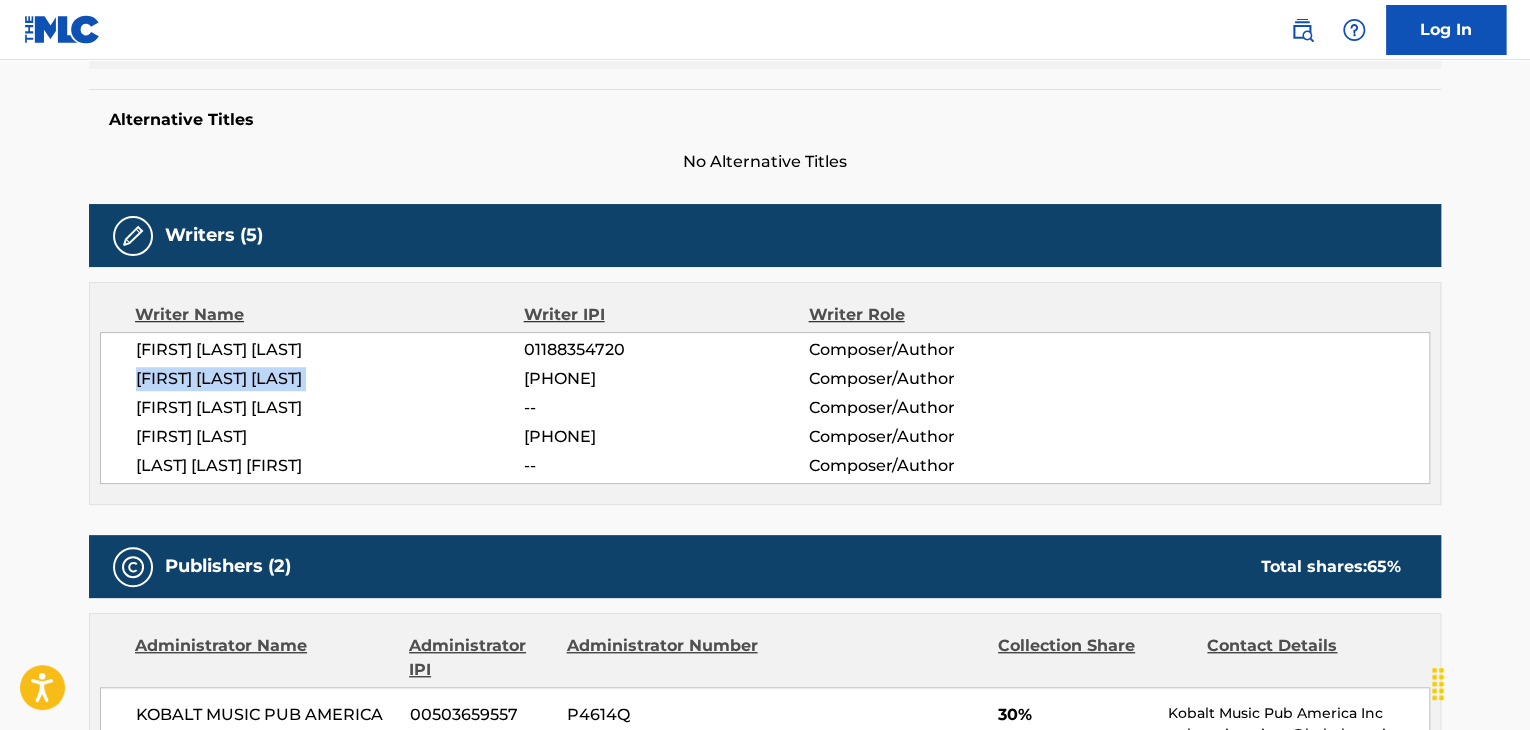 click on "[FIRST] [LAST] [LAST]" at bounding box center (330, 379) 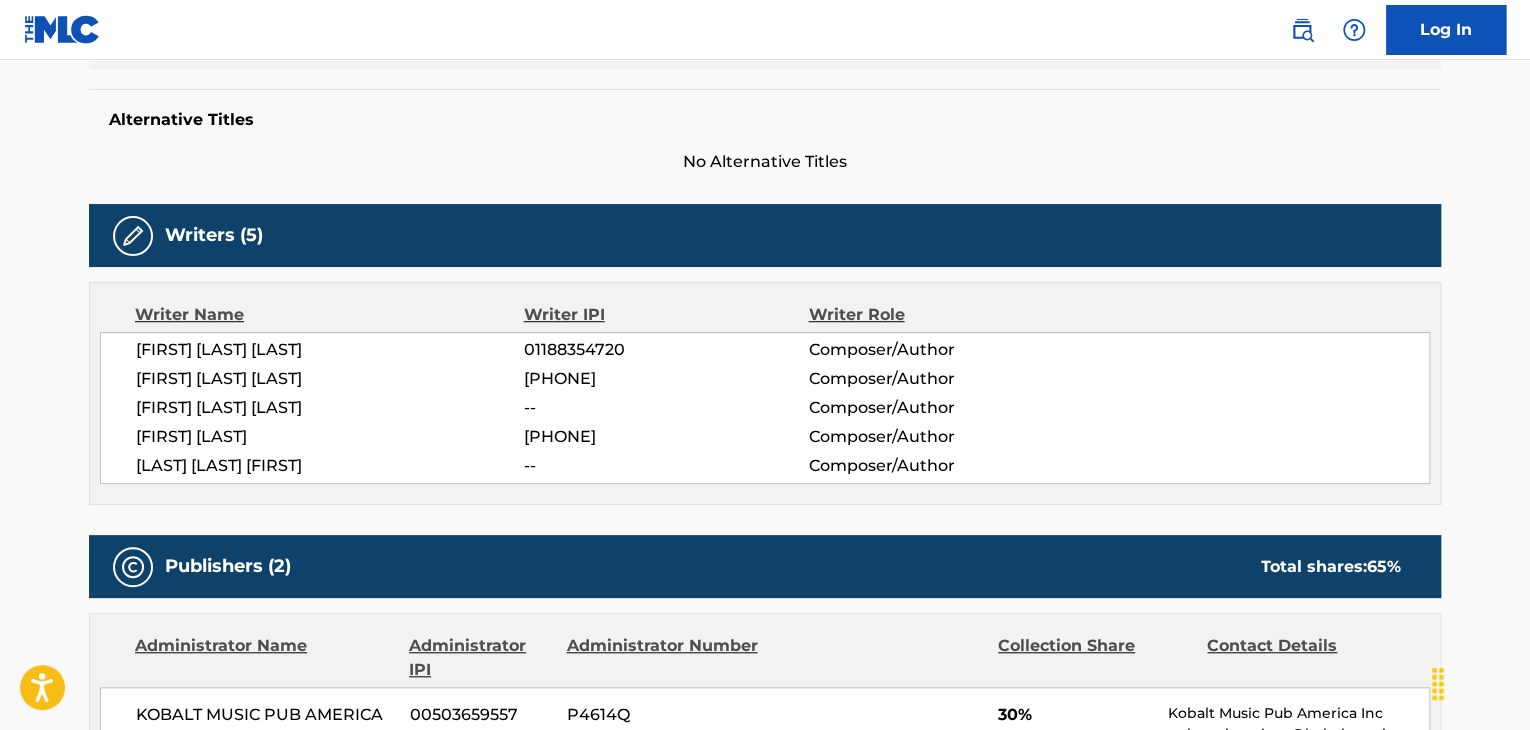 click on "[PHONE]" at bounding box center (666, 379) 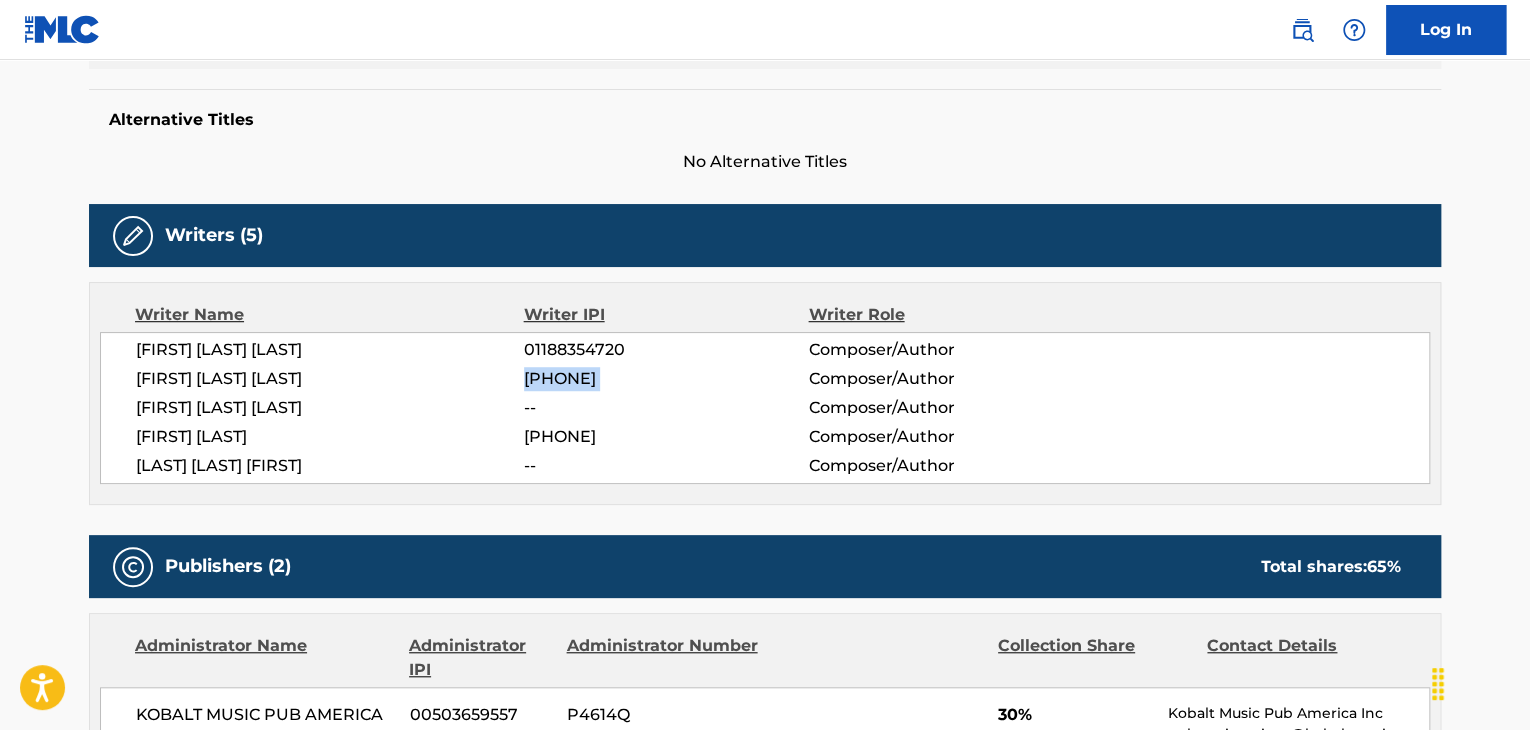 click on "[PHONE]" at bounding box center [666, 379] 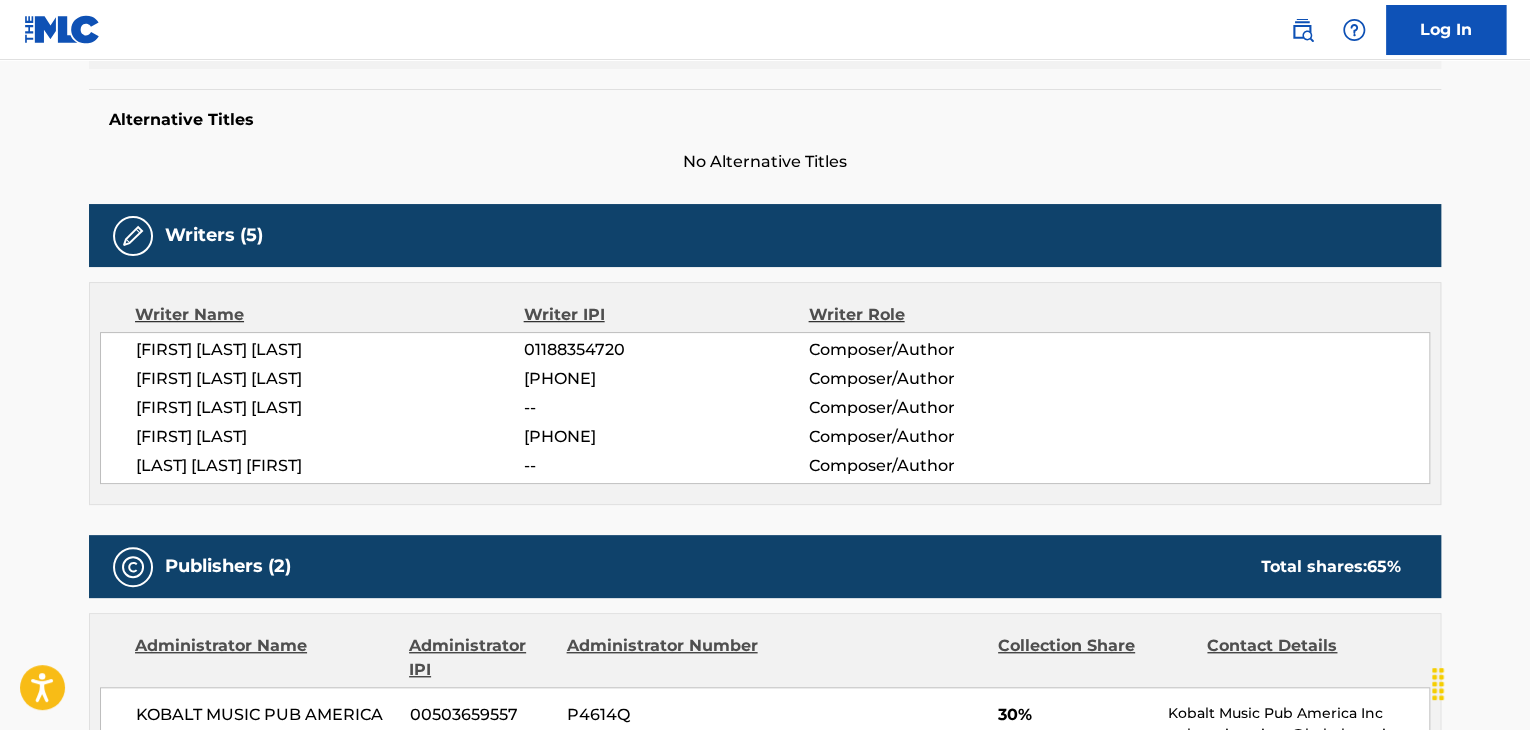 click on "[FIRST] [LAST] [LAST]" at bounding box center [330, 408] 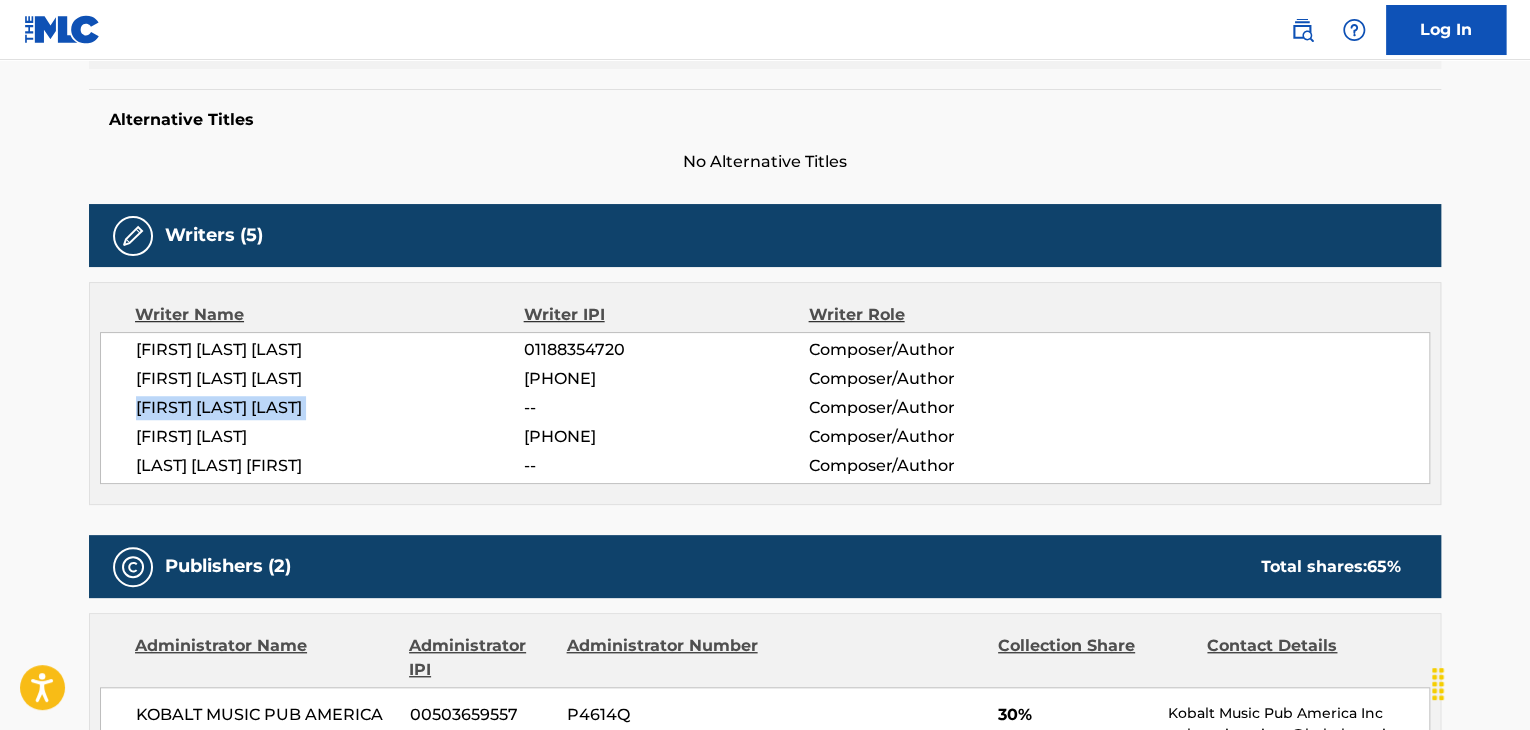 click on "[FIRST] [LAST] [LAST]" at bounding box center (330, 408) 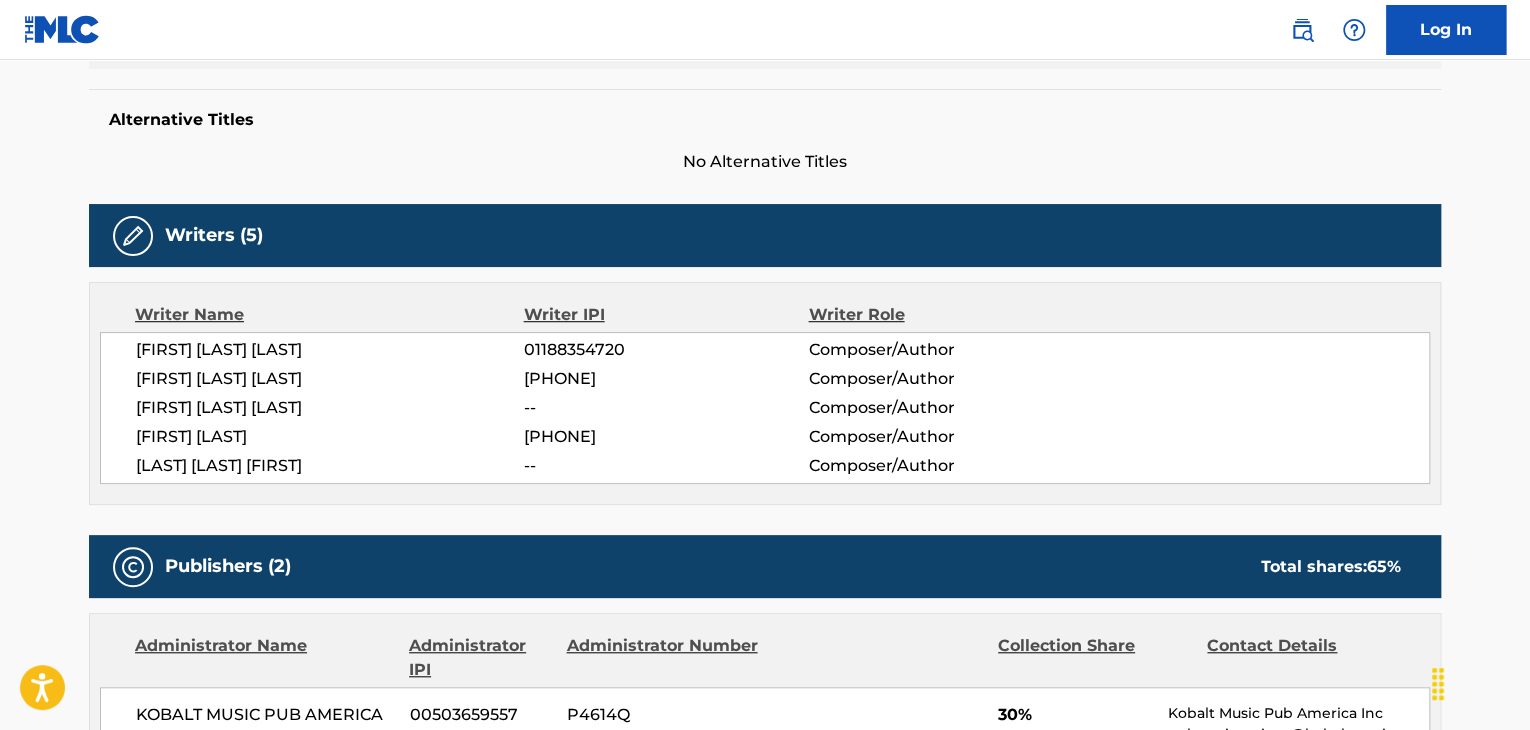 click on "[FIRST] [LAST]" at bounding box center [330, 437] 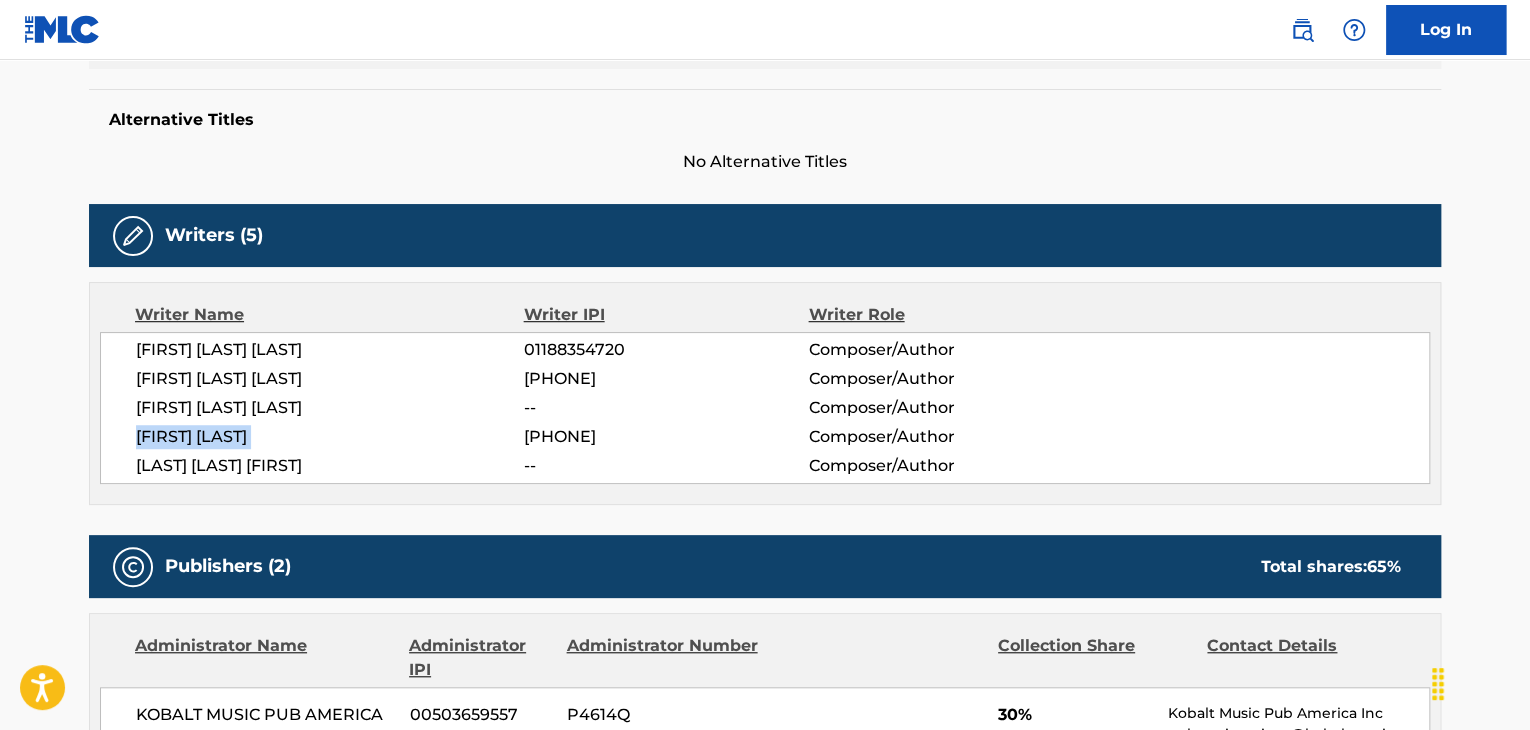 click on "[FIRST] [LAST]" at bounding box center (330, 437) 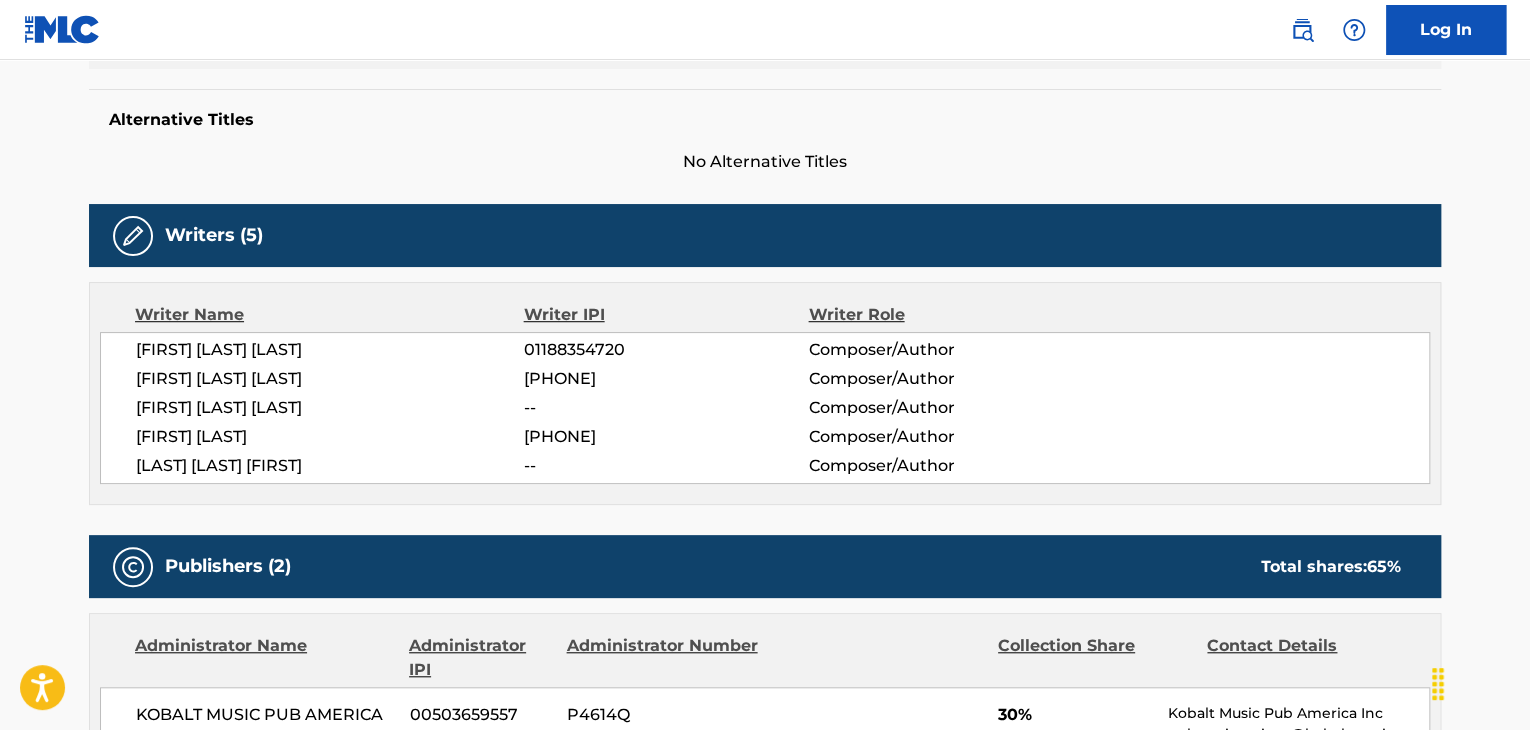 click on "[PHONE]" at bounding box center [666, 437] 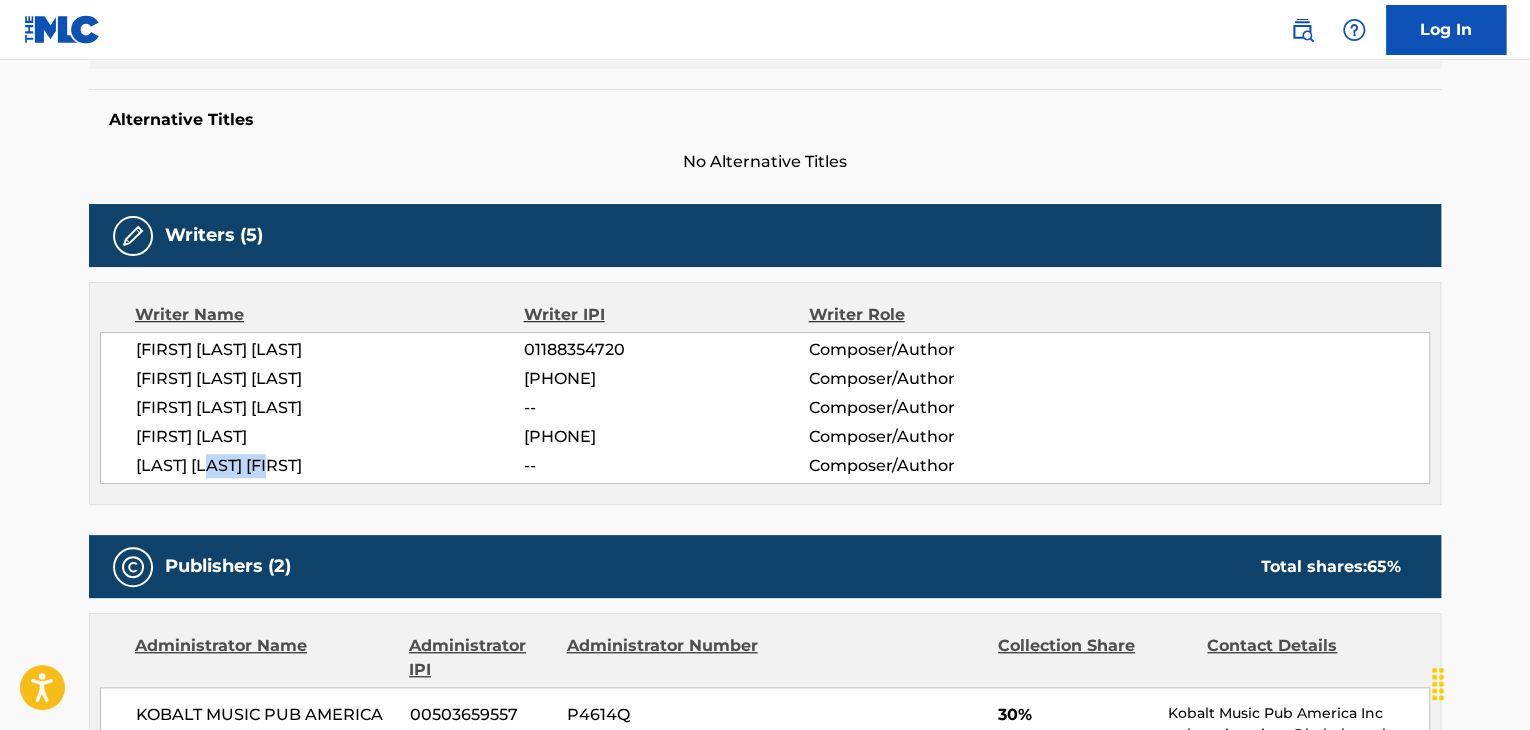 click on "[LAST] [LAST] [FIRST]" at bounding box center [330, 466] 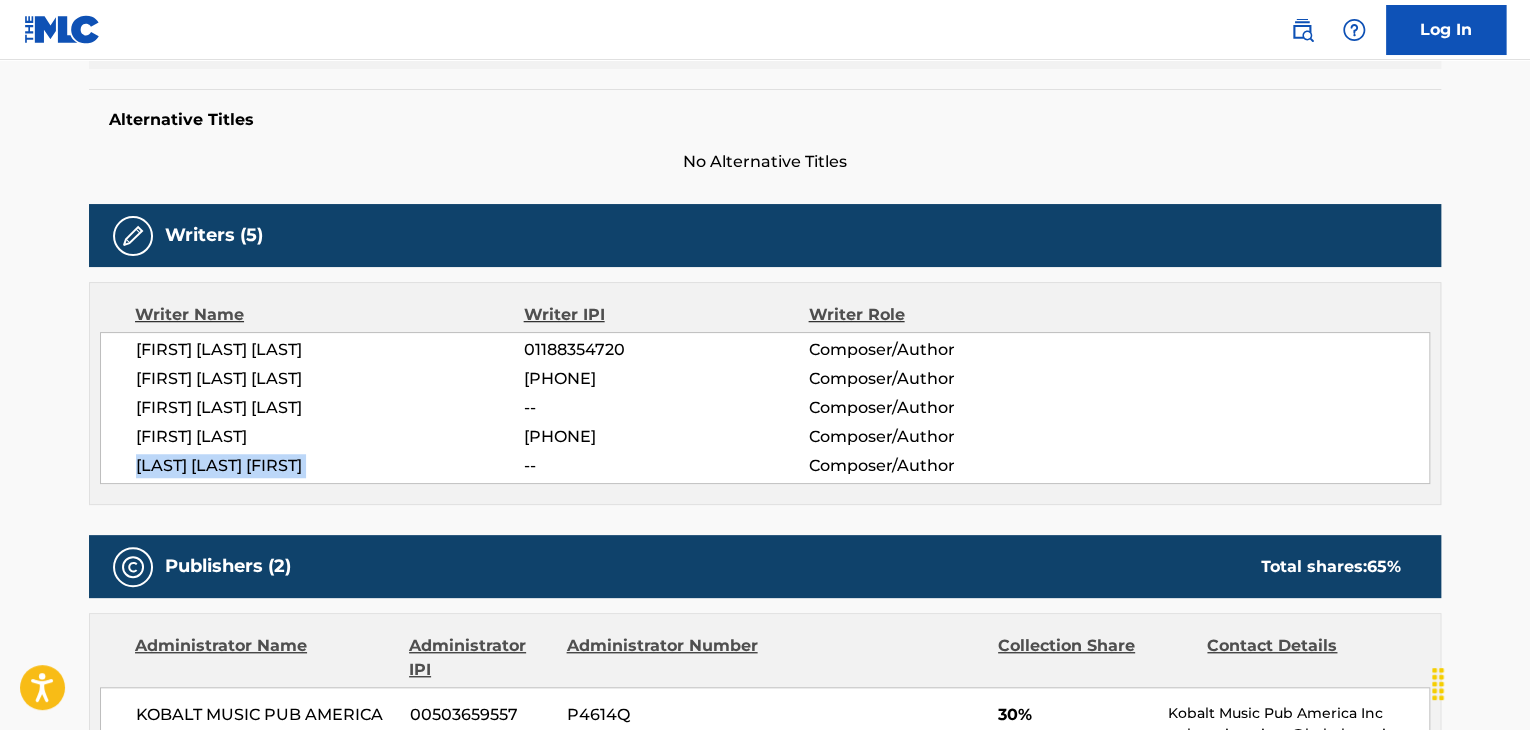 click on "[LAST] [LAST] [FIRST]" at bounding box center (330, 466) 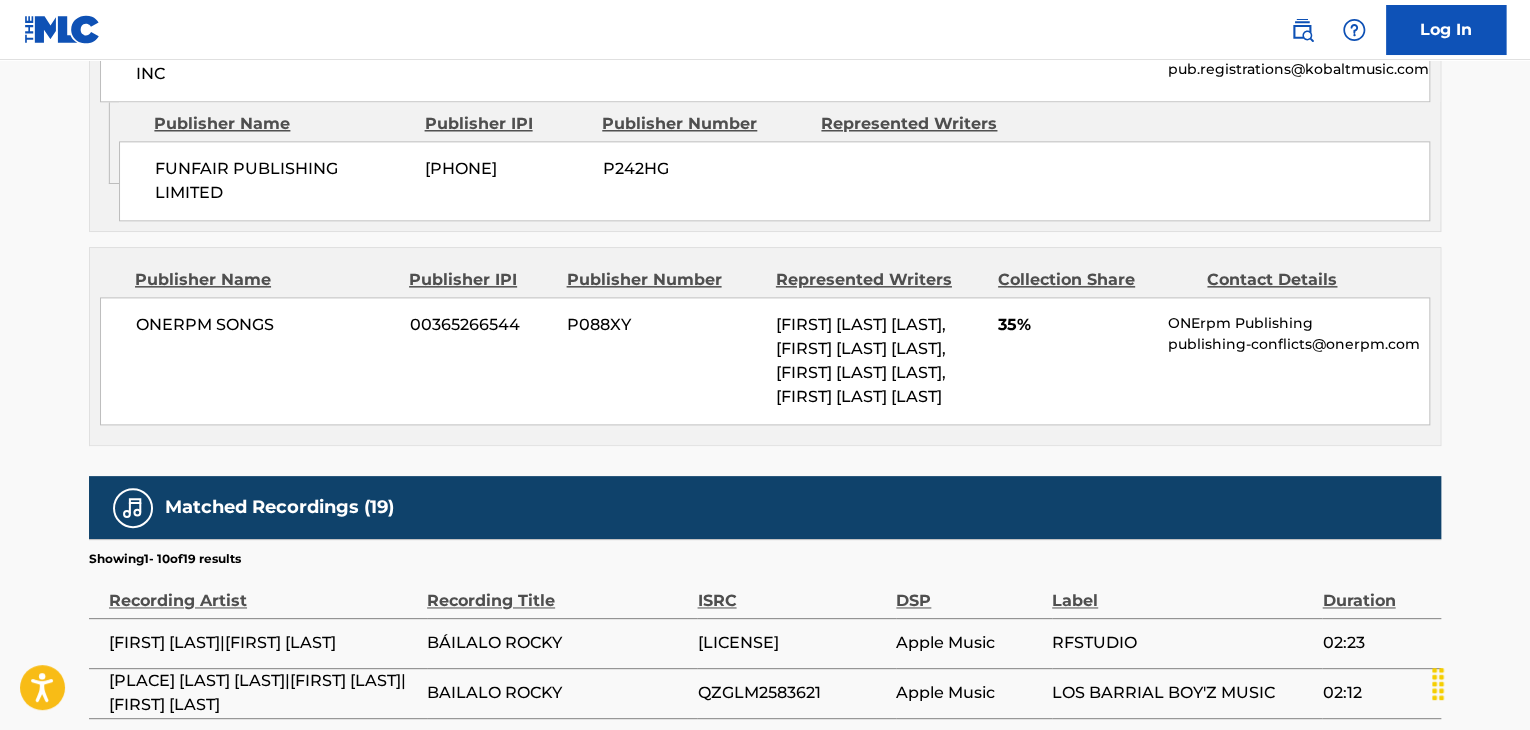 scroll, scrollTop: 1200, scrollLeft: 0, axis: vertical 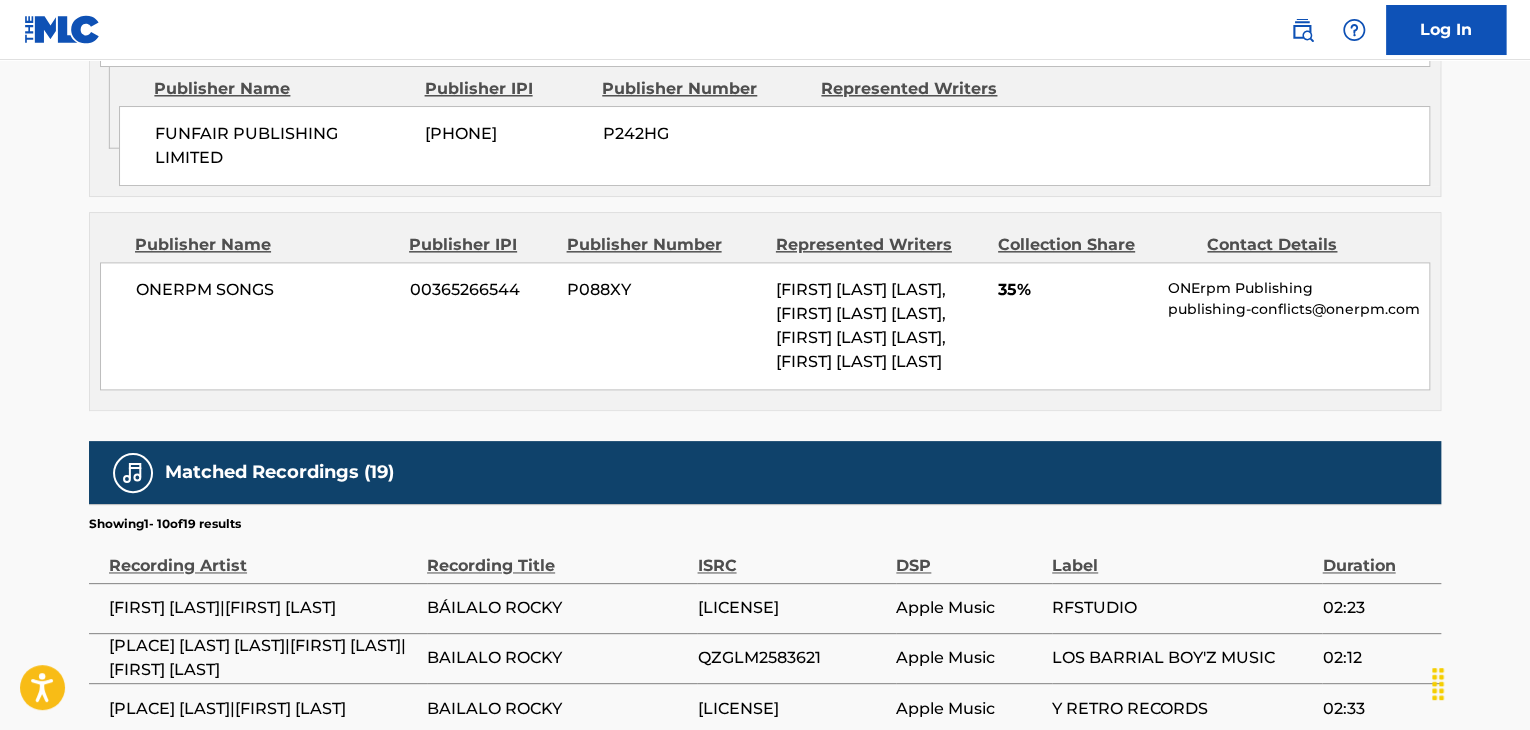 click on "ONERPM SONGS" at bounding box center (265, 290) 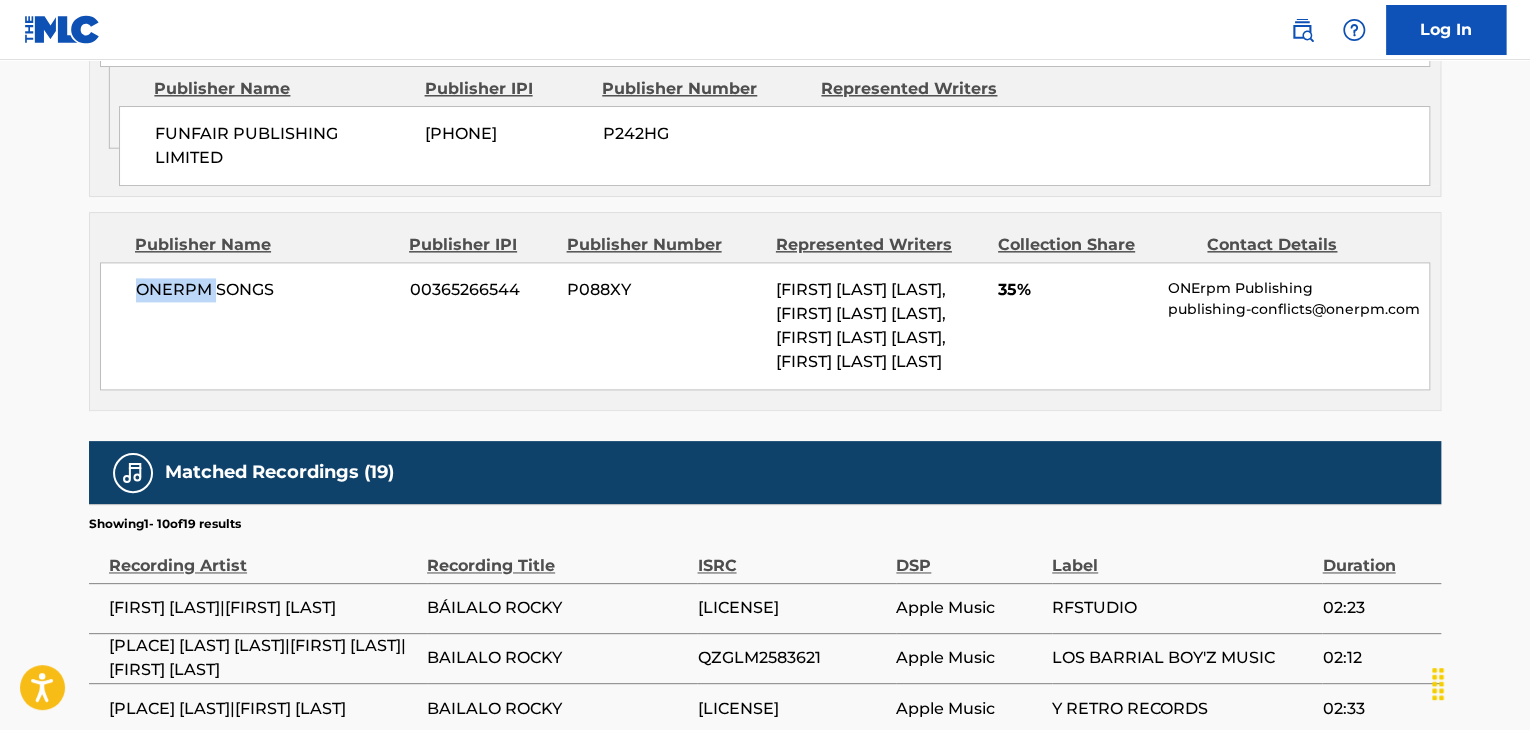 click on "ONERPM SONGS" at bounding box center (265, 290) 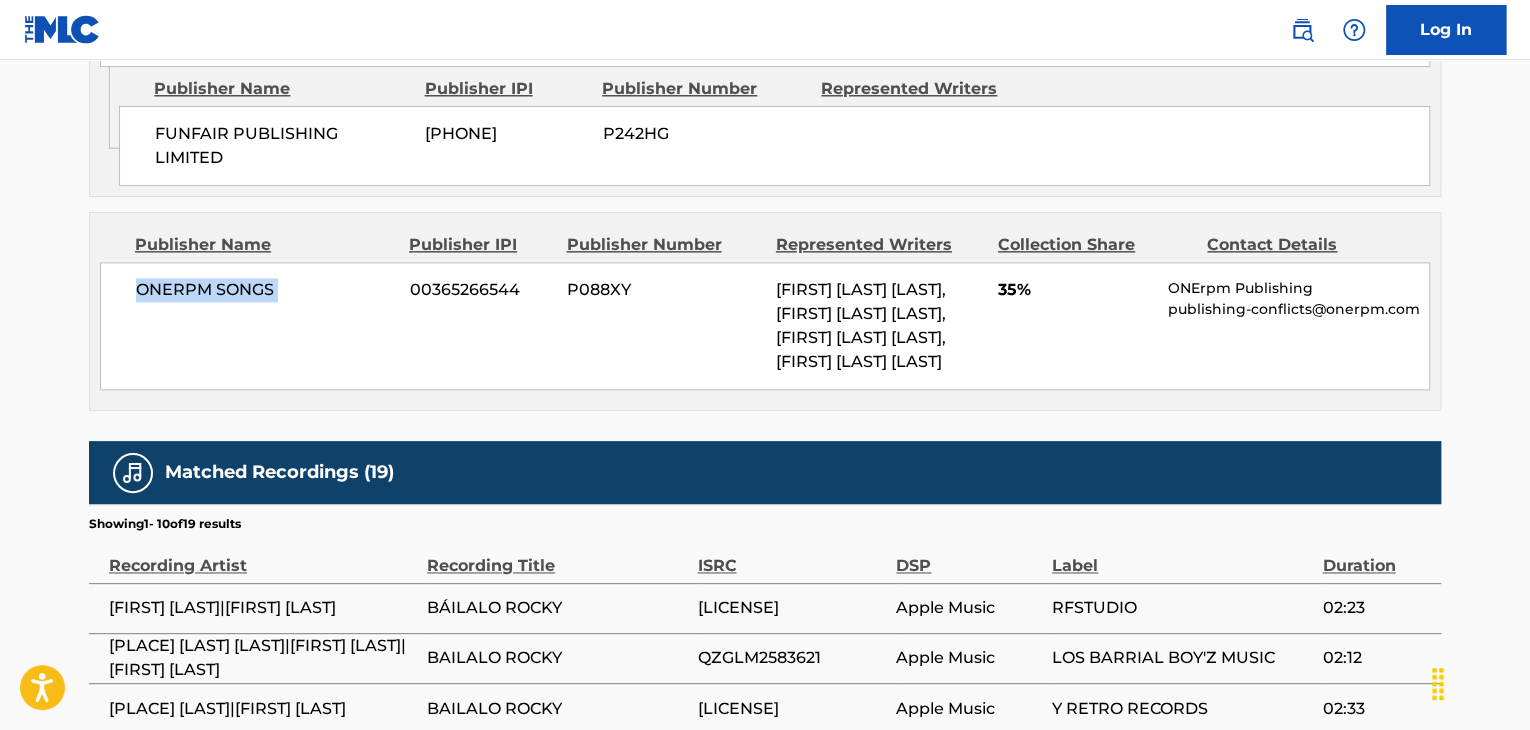 click on "ONERPM SONGS" at bounding box center [265, 290] 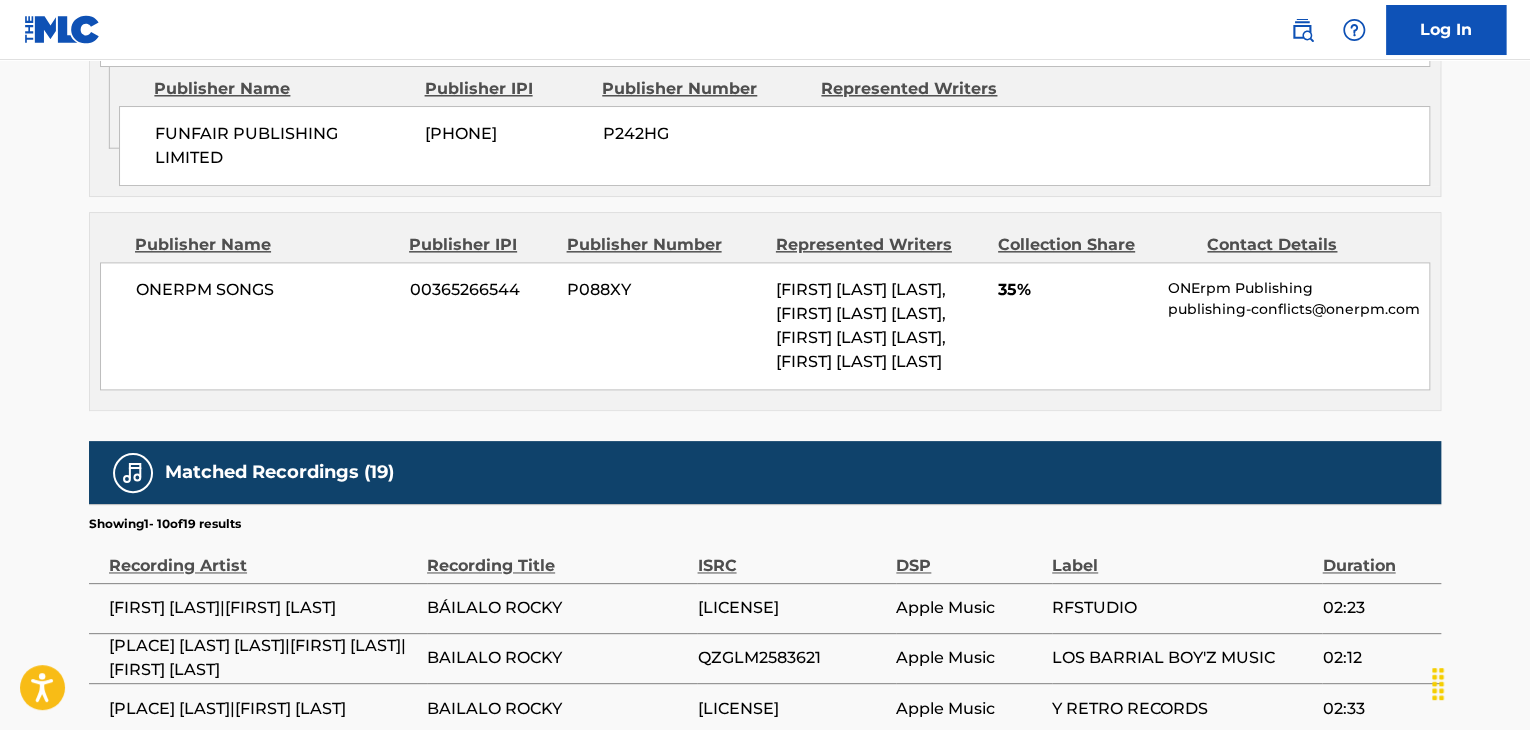 click on "00365266544" at bounding box center (481, 290) 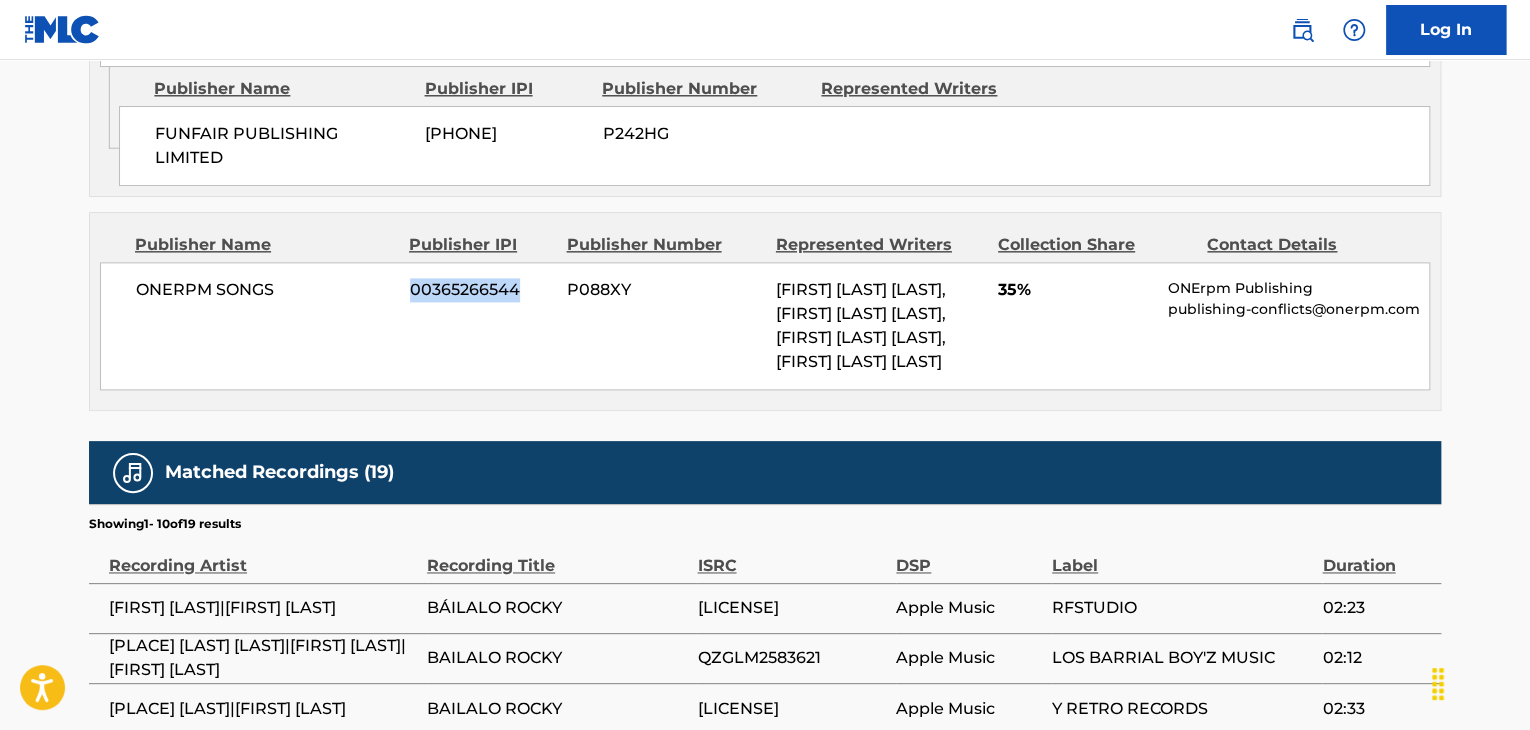 click on "00365266544" at bounding box center (481, 290) 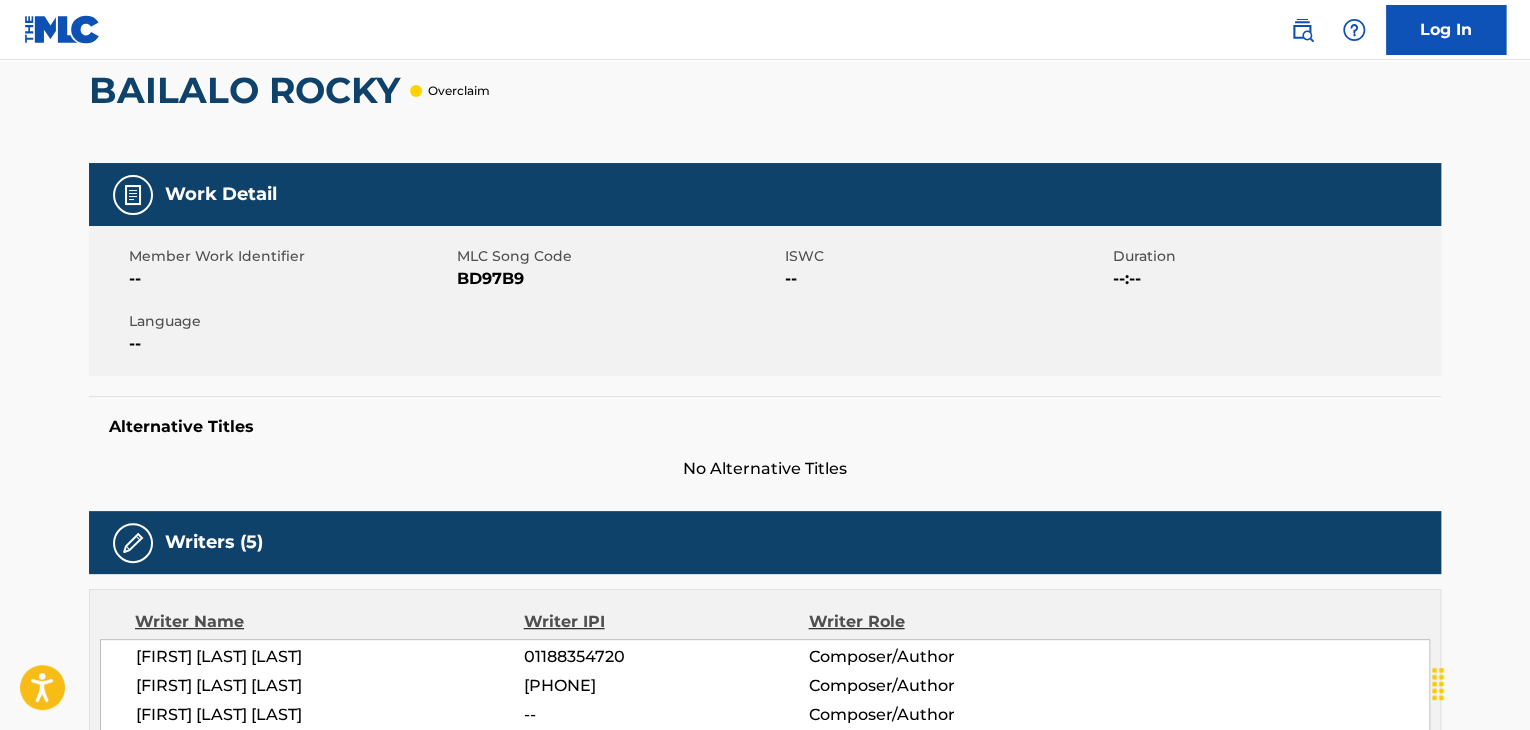 scroll, scrollTop: 100, scrollLeft: 0, axis: vertical 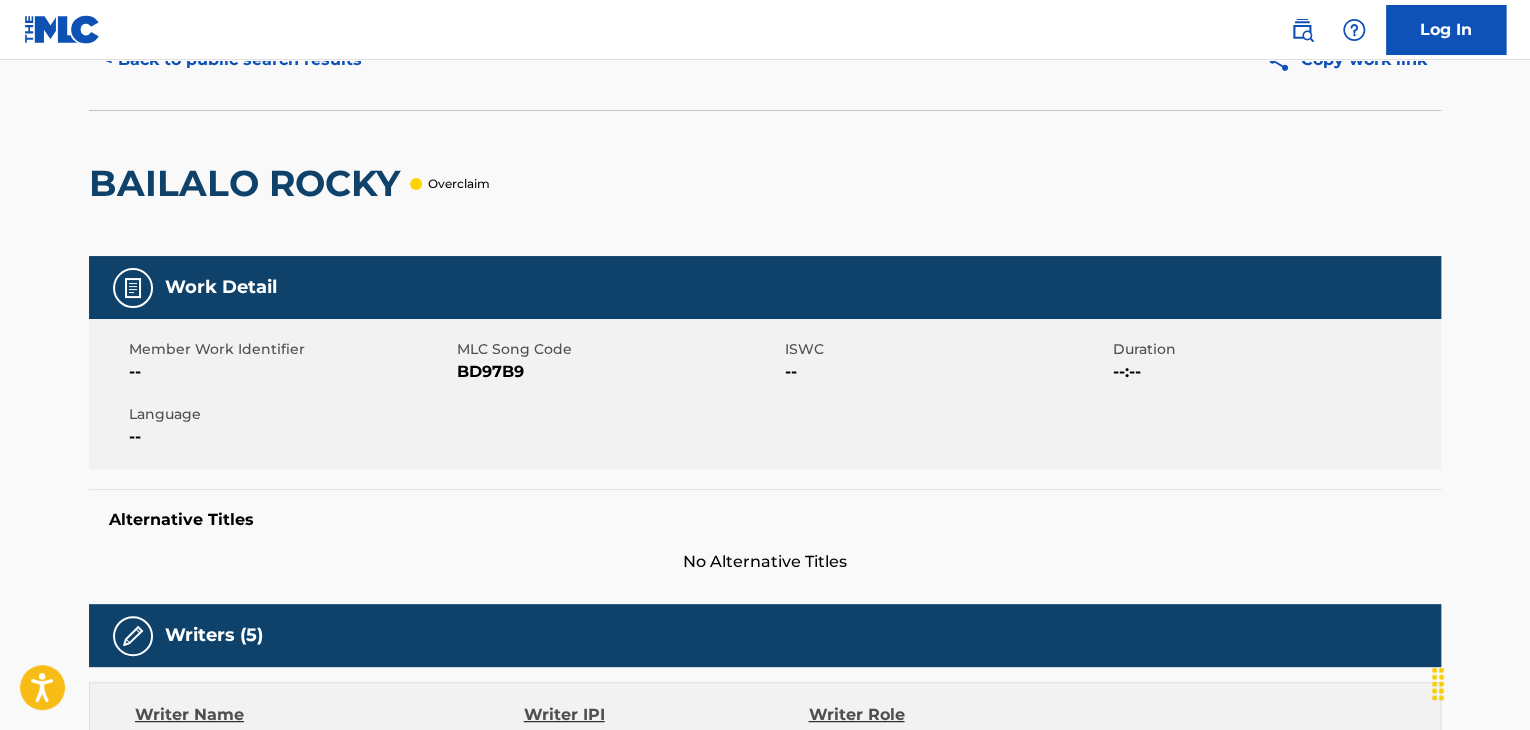 click on "BD97B9" at bounding box center [618, 372] 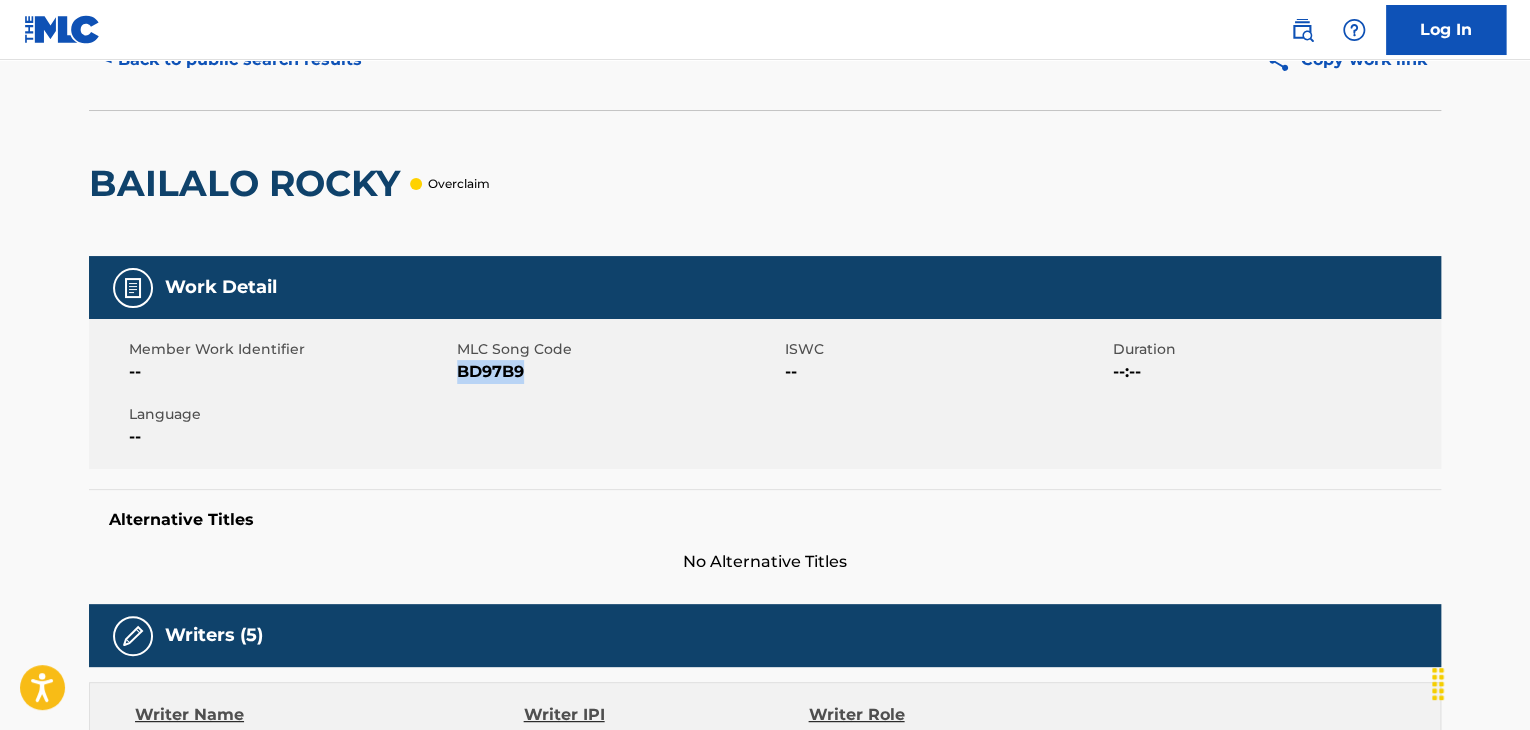 click on "BD97B9" at bounding box center [618, 372] 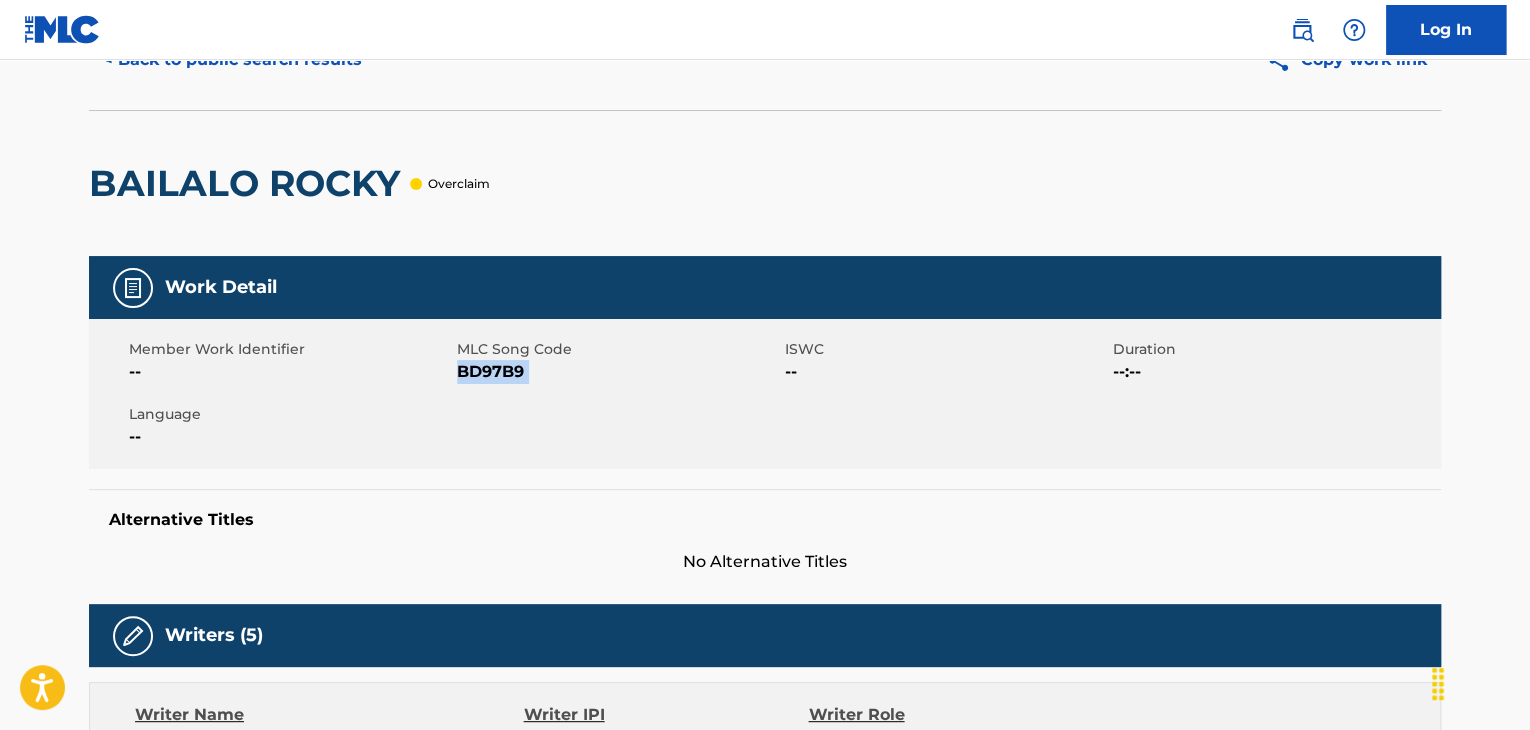 click on "BD97B9" at bounding box center [618, 372] 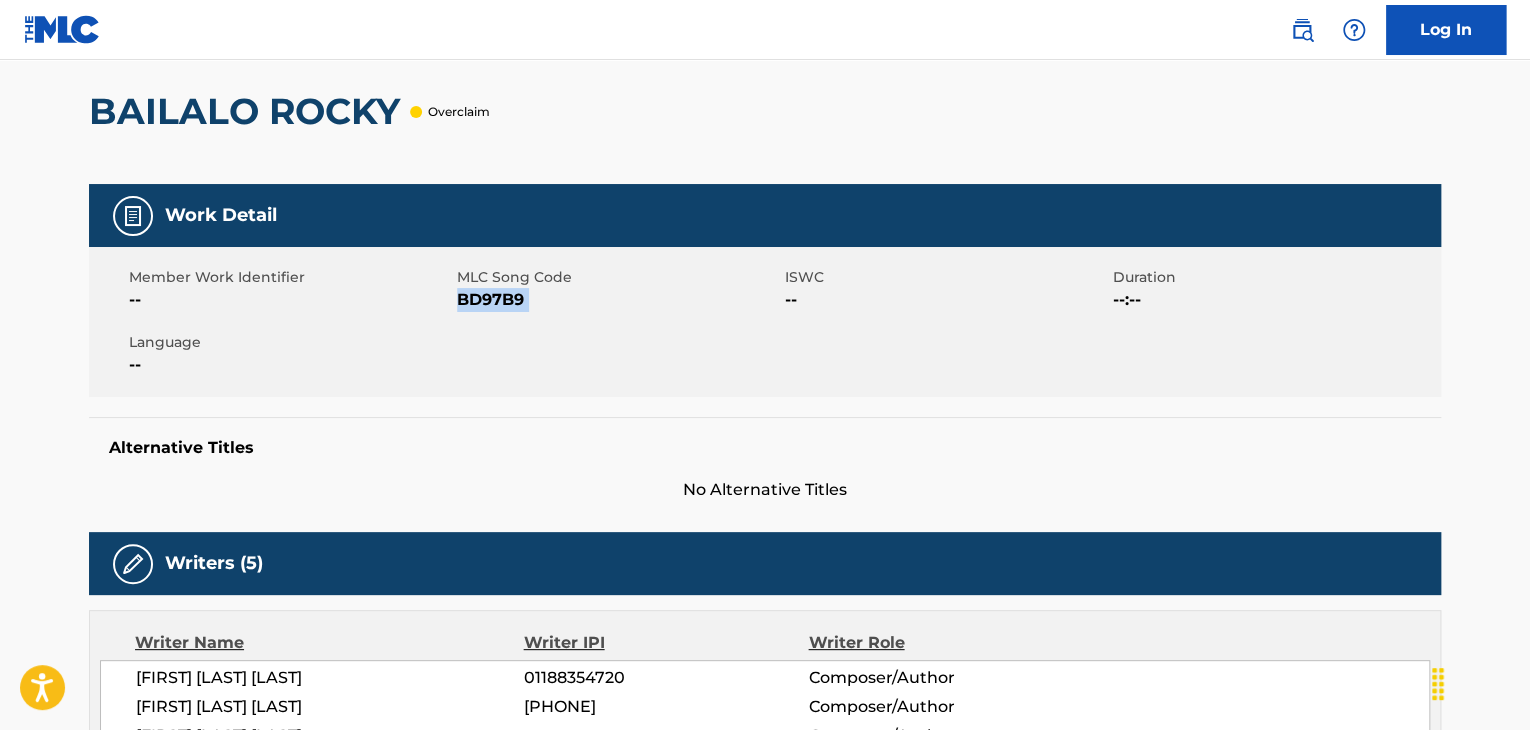 scroll, scrollTop: 0, scrollLeft: 0, axis: both 